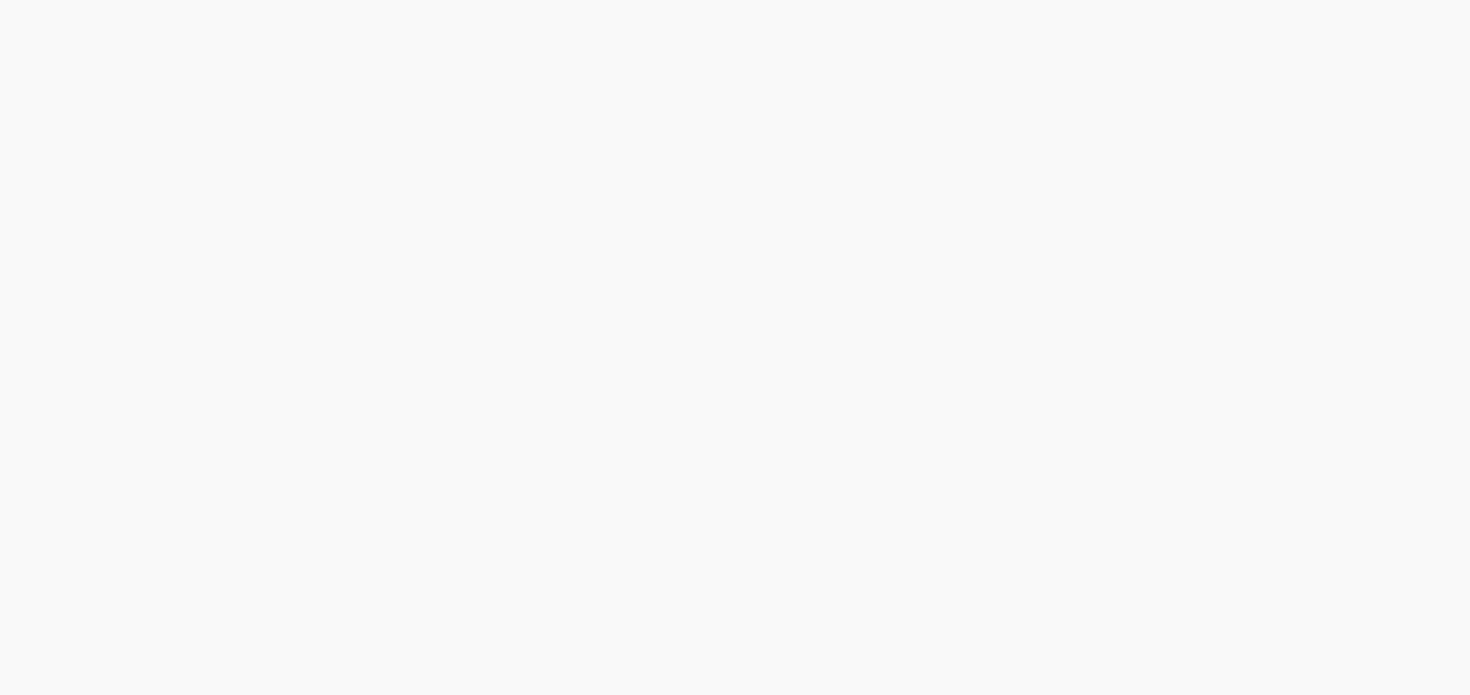 scroll, scrollTop: 0, scrollLeft: 0, axis: both 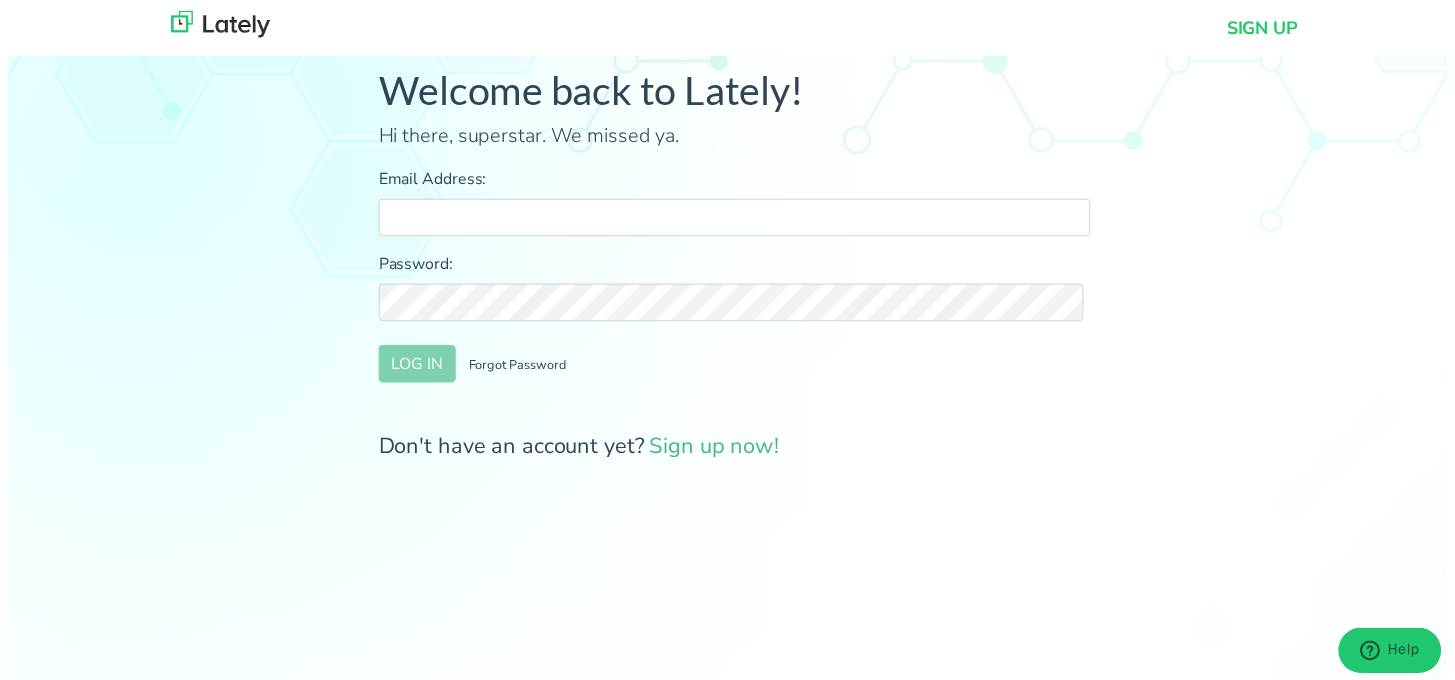 click on "Email Address:" at bounding box center [735, 220] 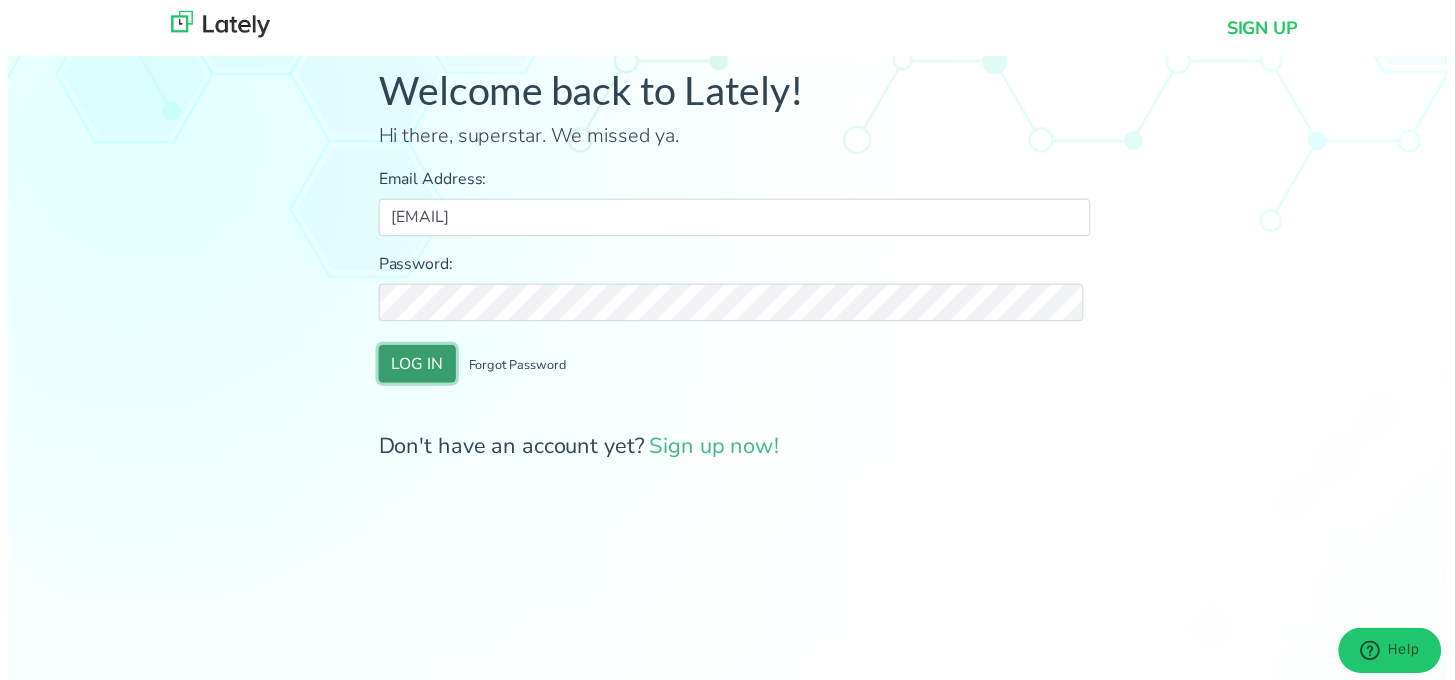 click on "LOG IN" at bounding box center [414, 368] 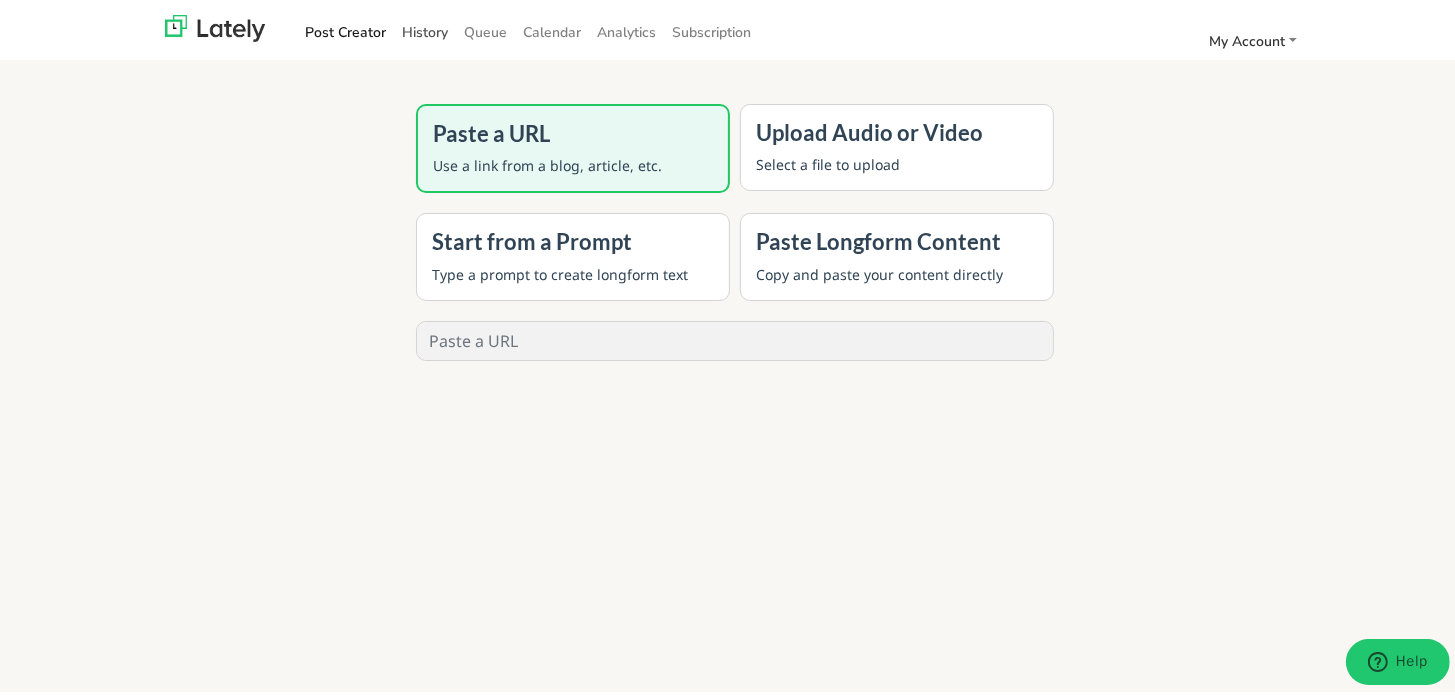 click on "History" at bounding box center [425, 28] 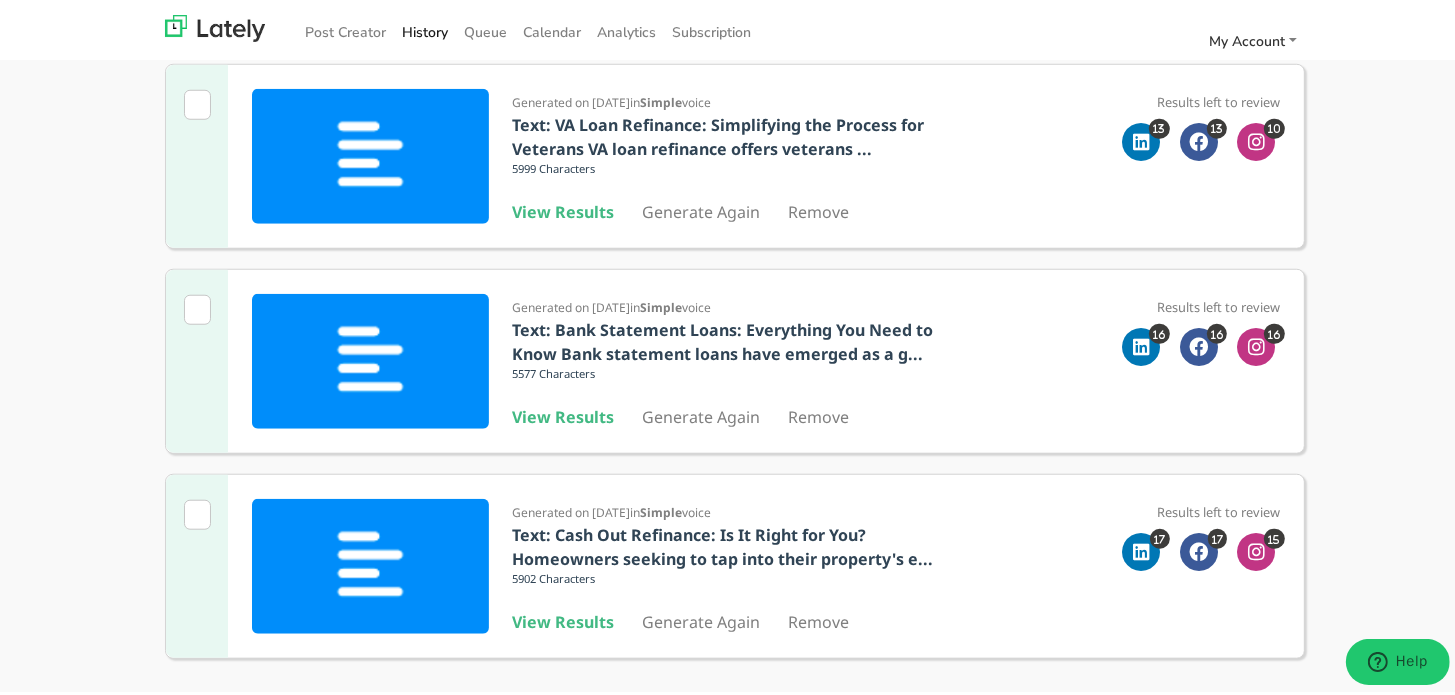 scroll, scrollTop: 1687, scrollLeft: 0, axis: vertical 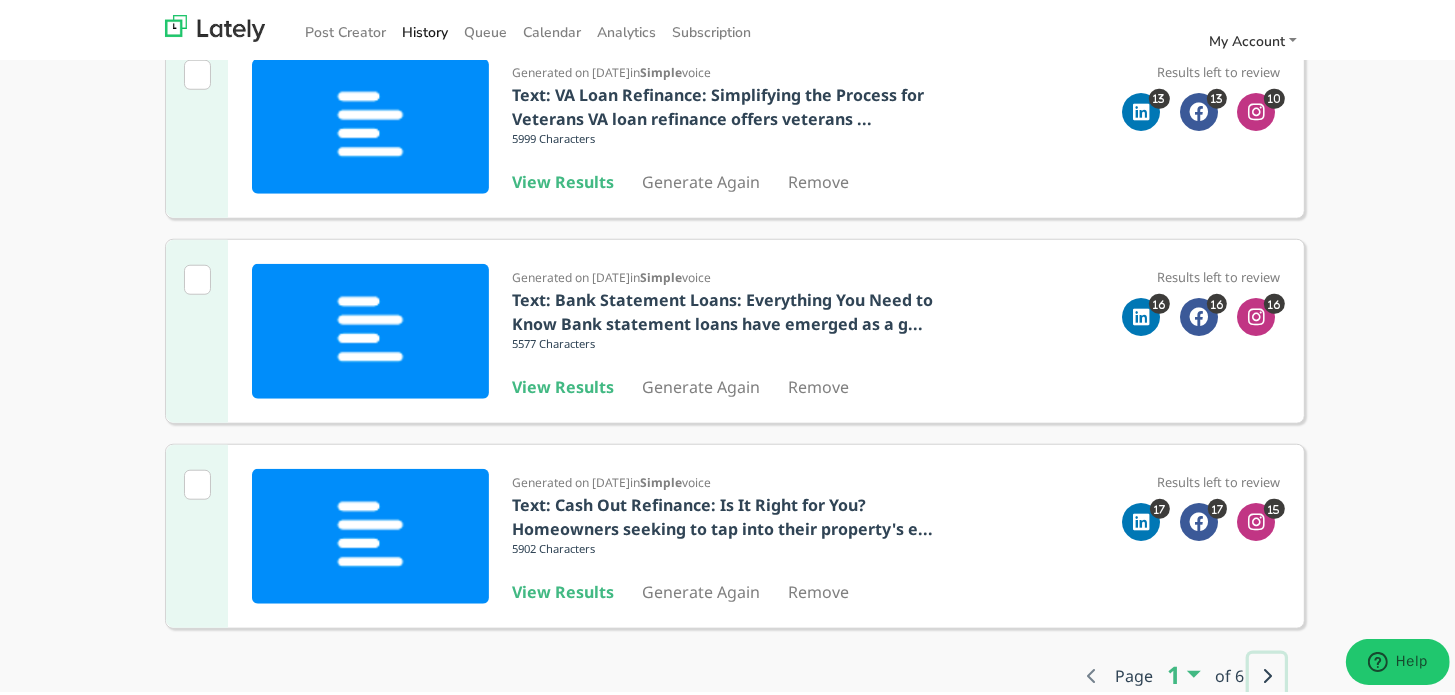 click at bounding box center (1267, 672) 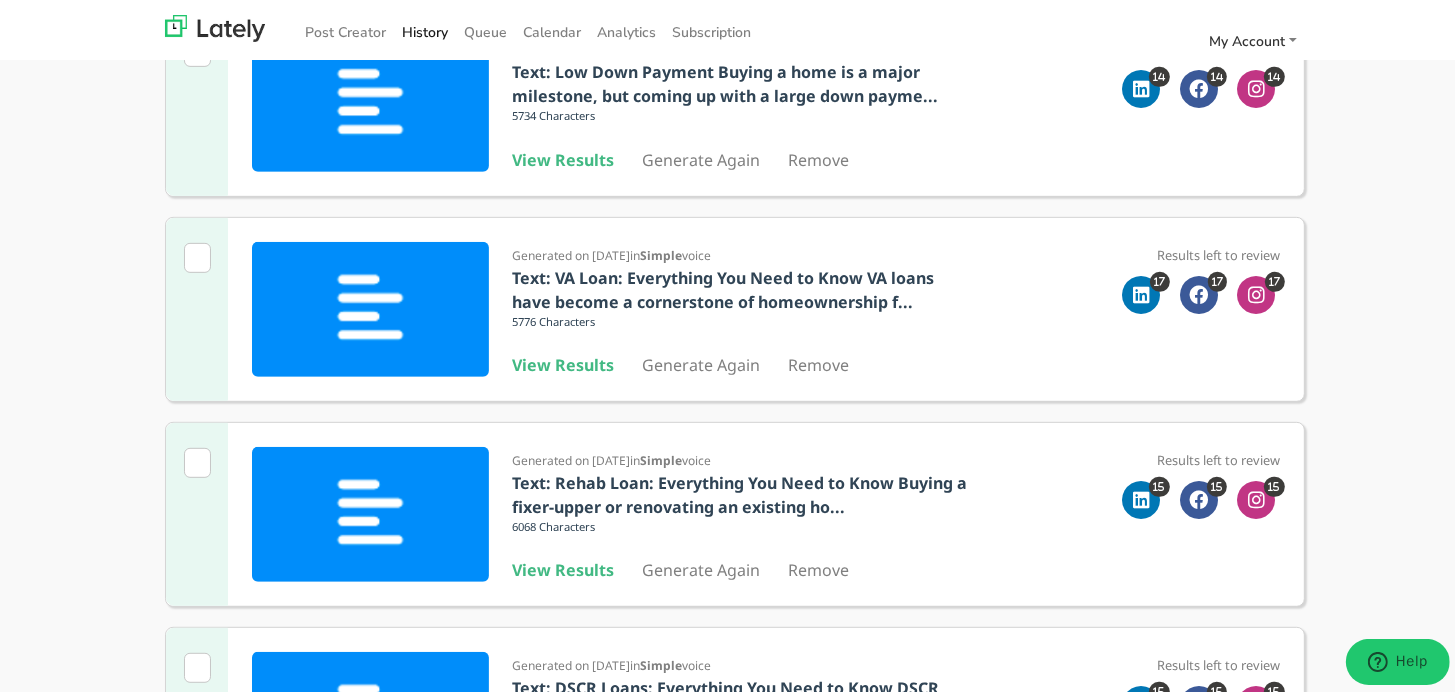 scroll, scrollTop: 887, scrollLeft: 0, axis: vertical 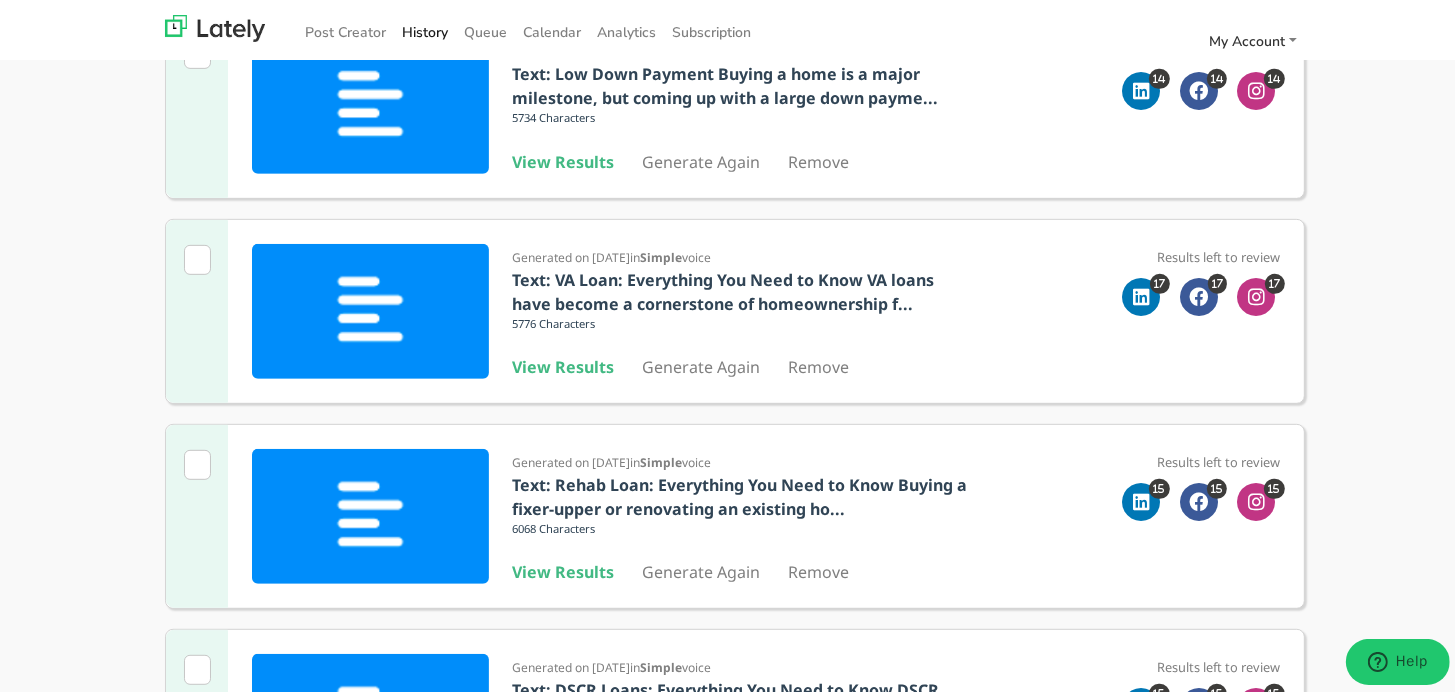 click on "Generated on [DATE] in Simple voice Text: VA Loan: Everything You Need to Know
VA loans have become a cornerstone of homeownership f... [CHARACTERS] Characters View Results Generate Again Remove" at bounding box center [740, 307] 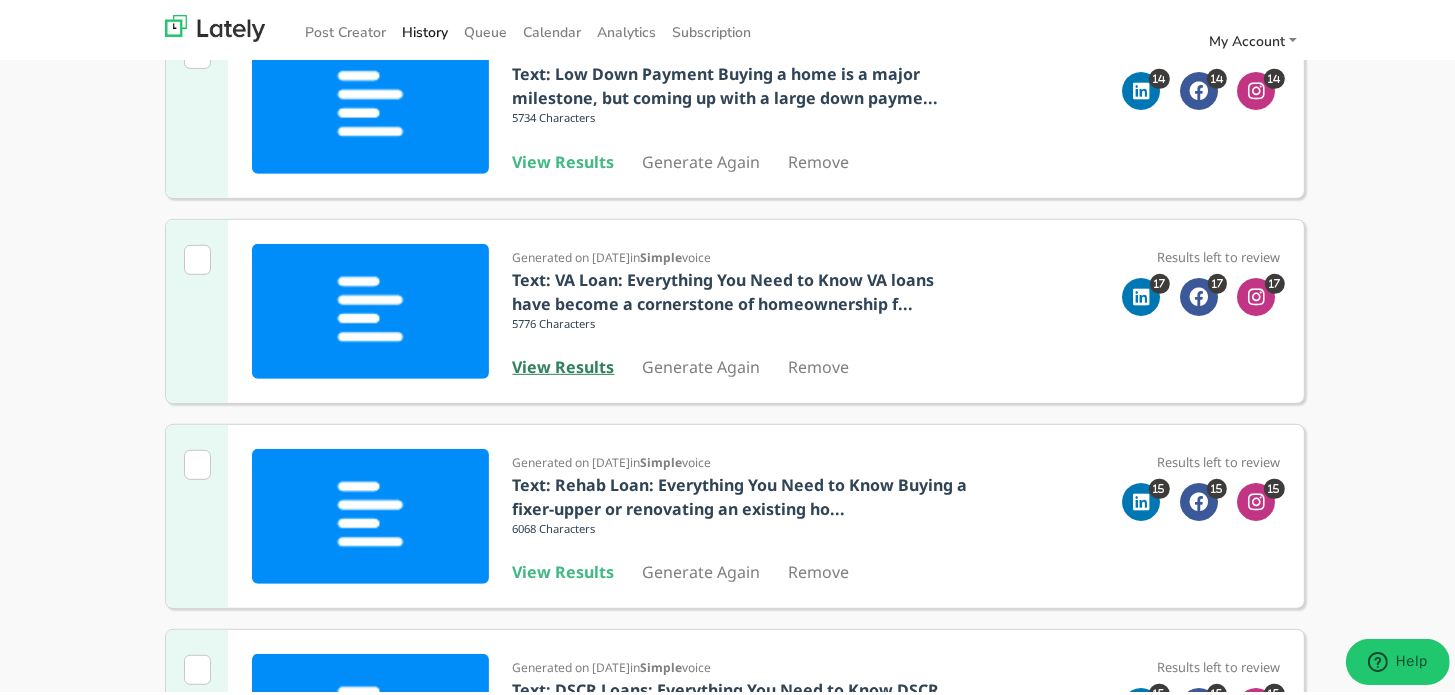 click on "View Results" at bounding box center [564, 363] 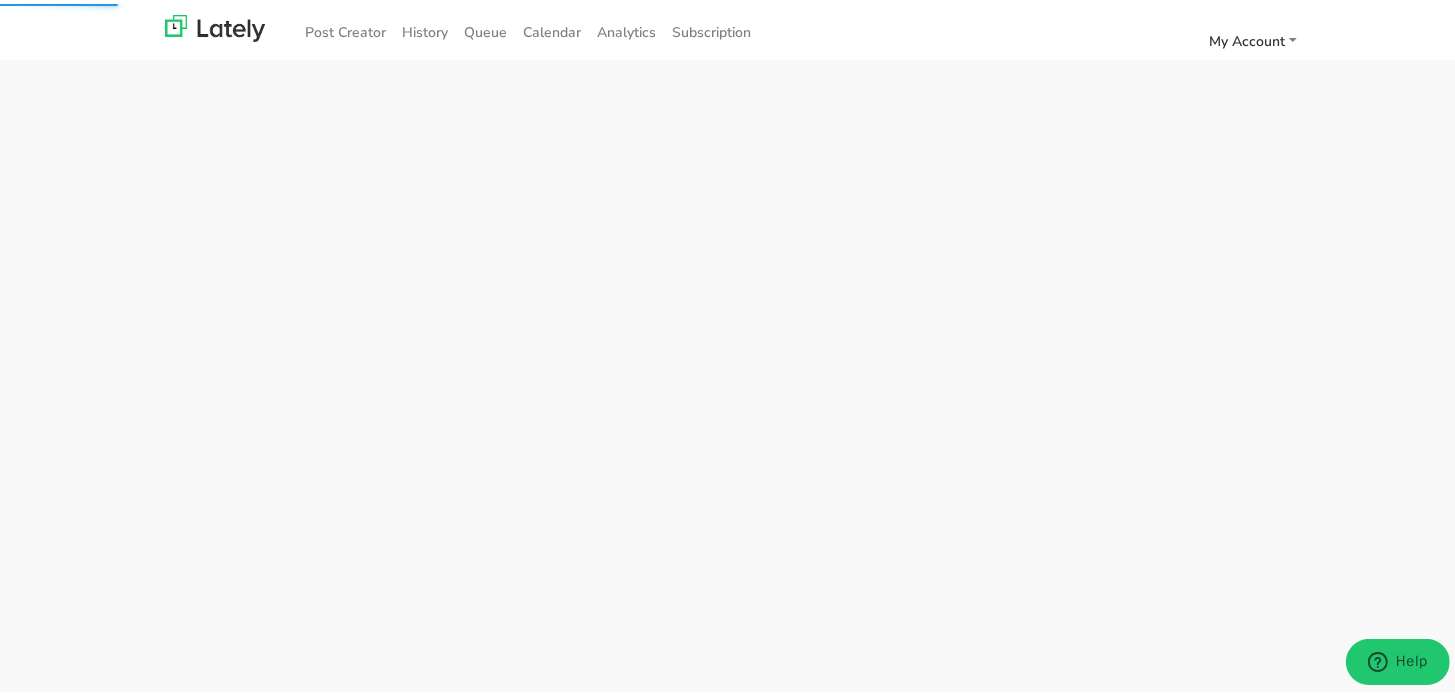 scroll, scrollTop: 0, scrollLeft: 0, axis: both 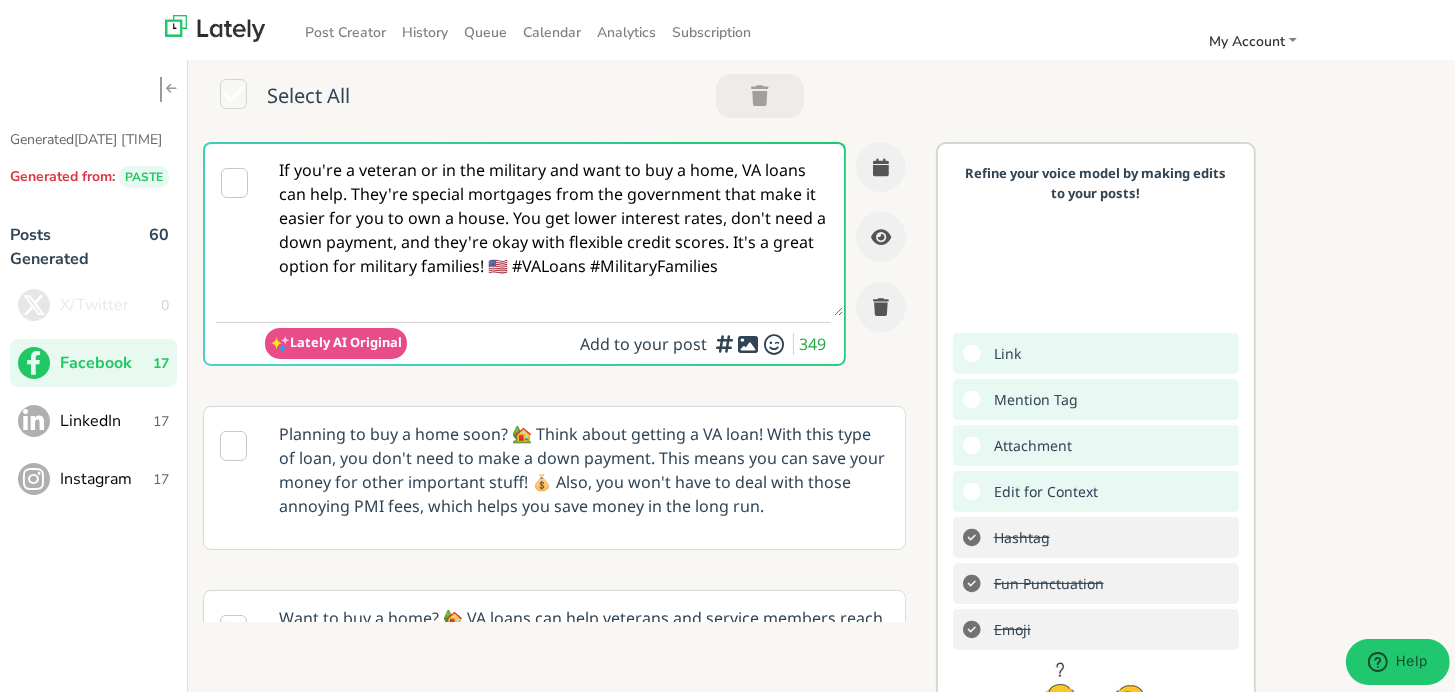 click on "If you're a veteran or in the military and want to buy a home, VA loans can help. They're special mortgages from the government that make it easier for you to own a house. You get lower interest rates, don't need a down payment, and they're okay with flexible credit scores. It's a great option for military families! 🇺🇸 #VALoans #MilitaryFamilies" at bounding box center [554, 226] 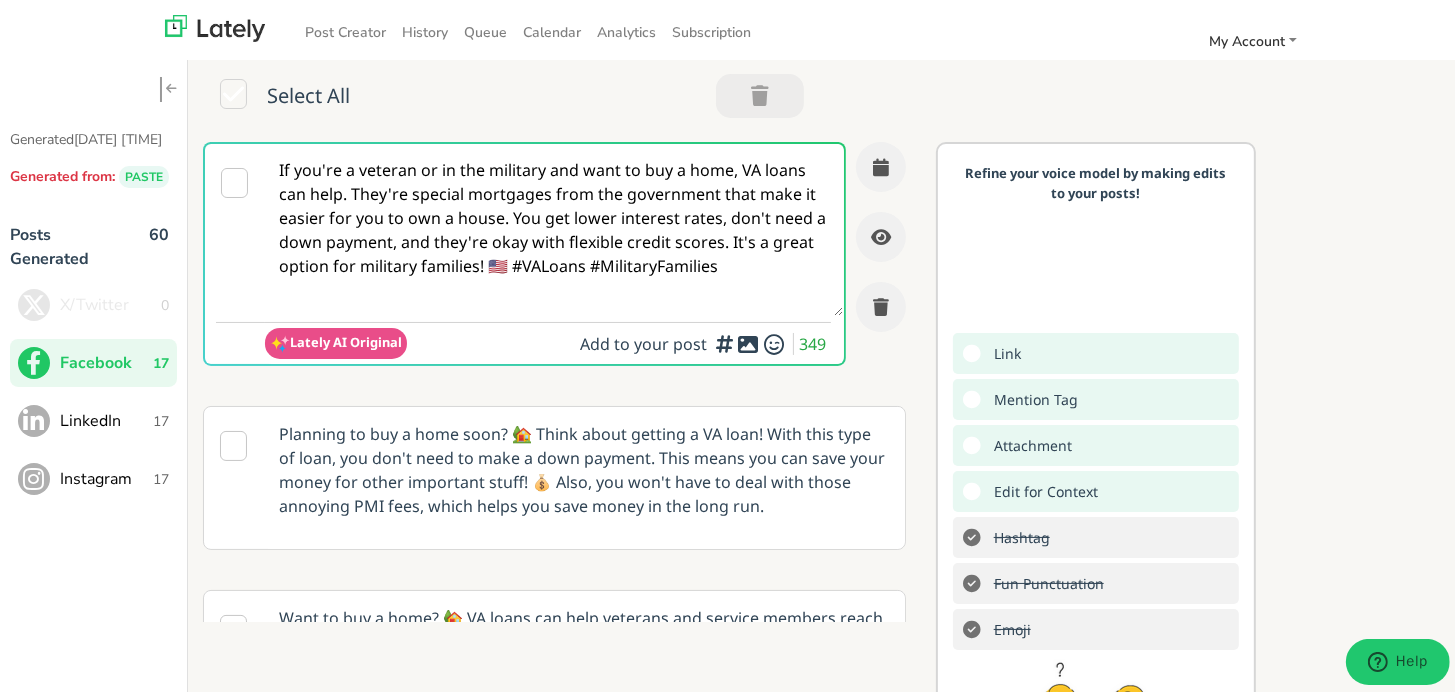 click on "If you're a veteran or in the military and want to buy a home, VA loans can help. They're special mortgages from the government that make it easier for you to own a house. You get lower interest rates, don't need a down payment, and they're okay with flexible credit scores. It's a great option for military families! 🇺🇸 #VALoans #MilitaryFamilies" at bounding box center [554, 226] 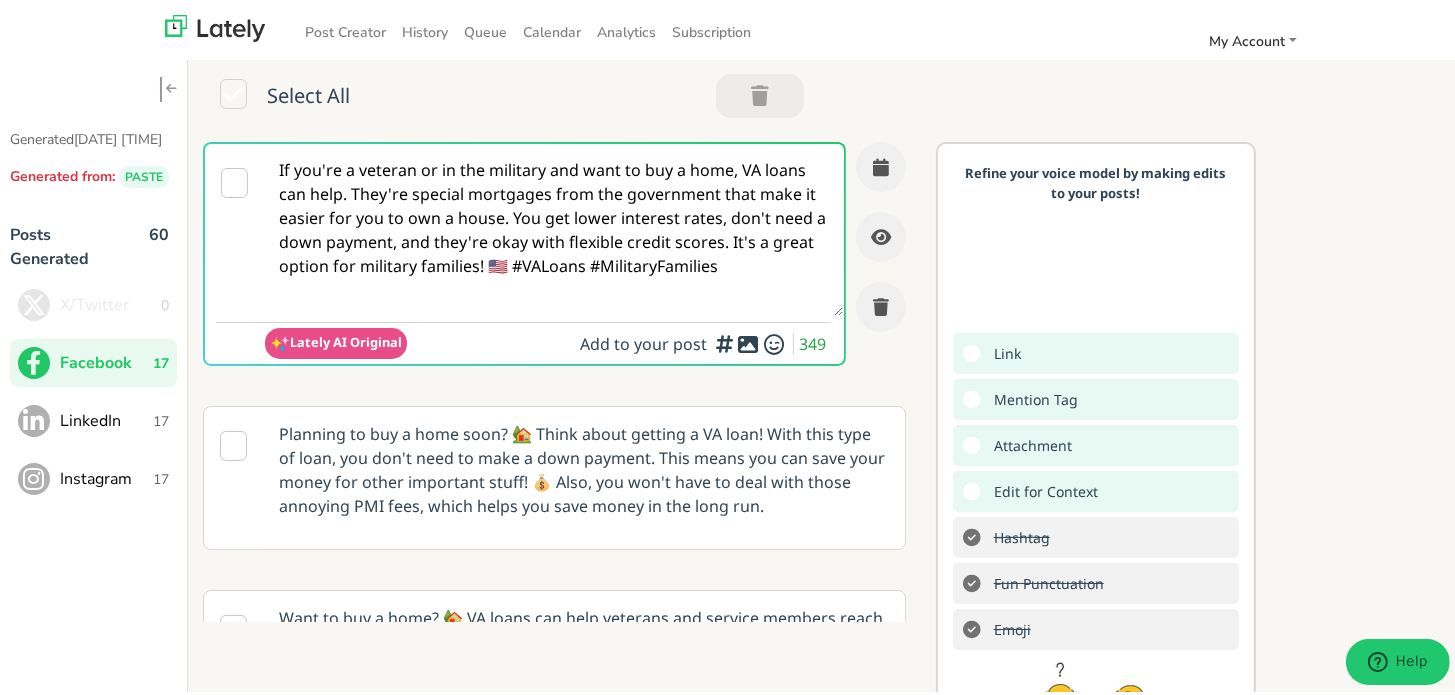 click on "LinkedIn" at bounding box center (106, 417) 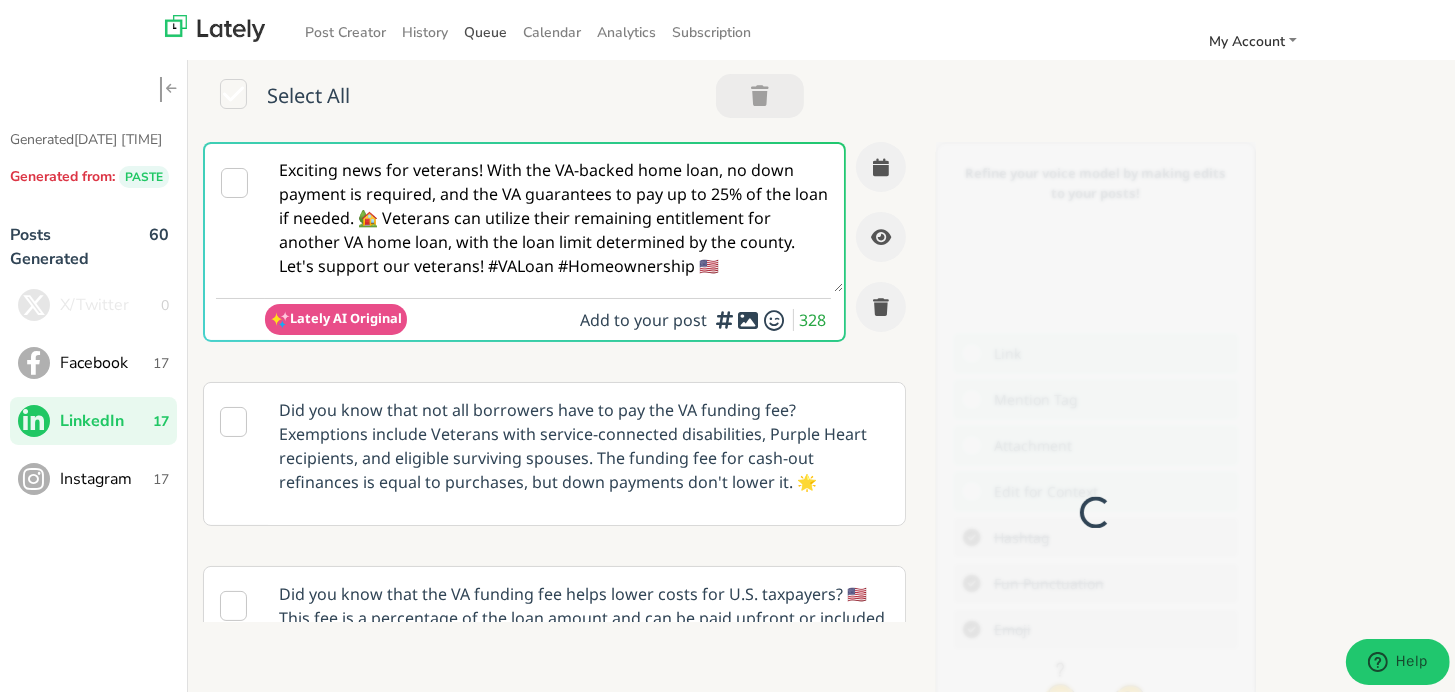 scroll, scrollTop: 0, scrollLeft: 0, axis: both 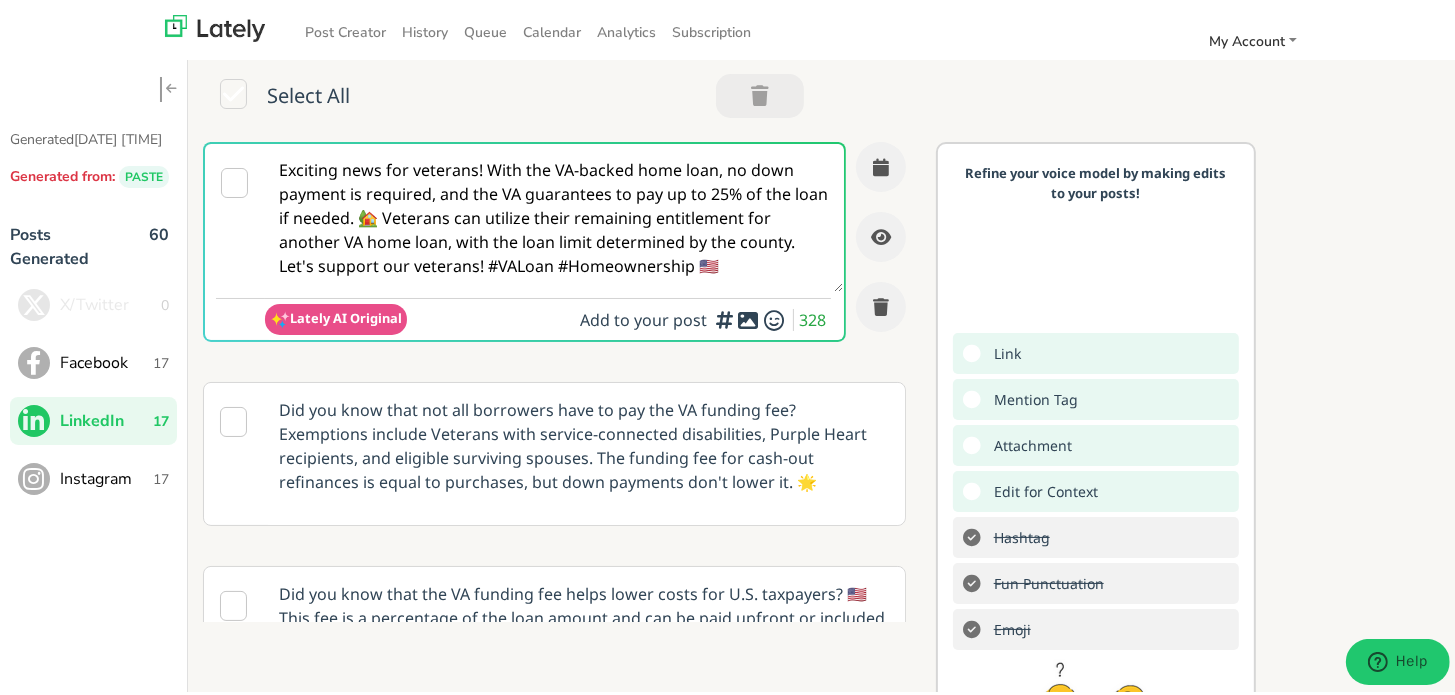 click on "Exciting news for veterans! With the VA-backed home loan, no down payment is required, and the VA guarantees to pay up to [PERCENTAGE]% of the loan if needed. 🏡 Veterans can utilize their remaining entitlement for another VA home loan, with the loan limit determined by the county. Let's support our veterans! #VALoan #Homeownership 🇺🇸 Lately AI Original Add to your post 328 Did you know that not all borrowers have to pay the VA funding fee? Exemptions include Veterans with service-connected disabilities, Purple Heart recipients, and eligible surviving spouses. The funding fee for cash-out refinances is equal to purchases, but down payments don't lower it. 🌟 Did you know that the VA funding fee helps lower costs for U.S. taxpayers? 🇺🇸 This fee is a percentage of the loan amount and can be paid upfront or included in the loan. First-time VA loan users pay a lower fee of [PERCENTAGE]% with less than [PERCENTAGE]% down payment, while subsequent users pay [PERCENTAGE]%. Looking to buy a home? #VALoans #VALoans #VALoan Link" at bounding box center [829, 509] 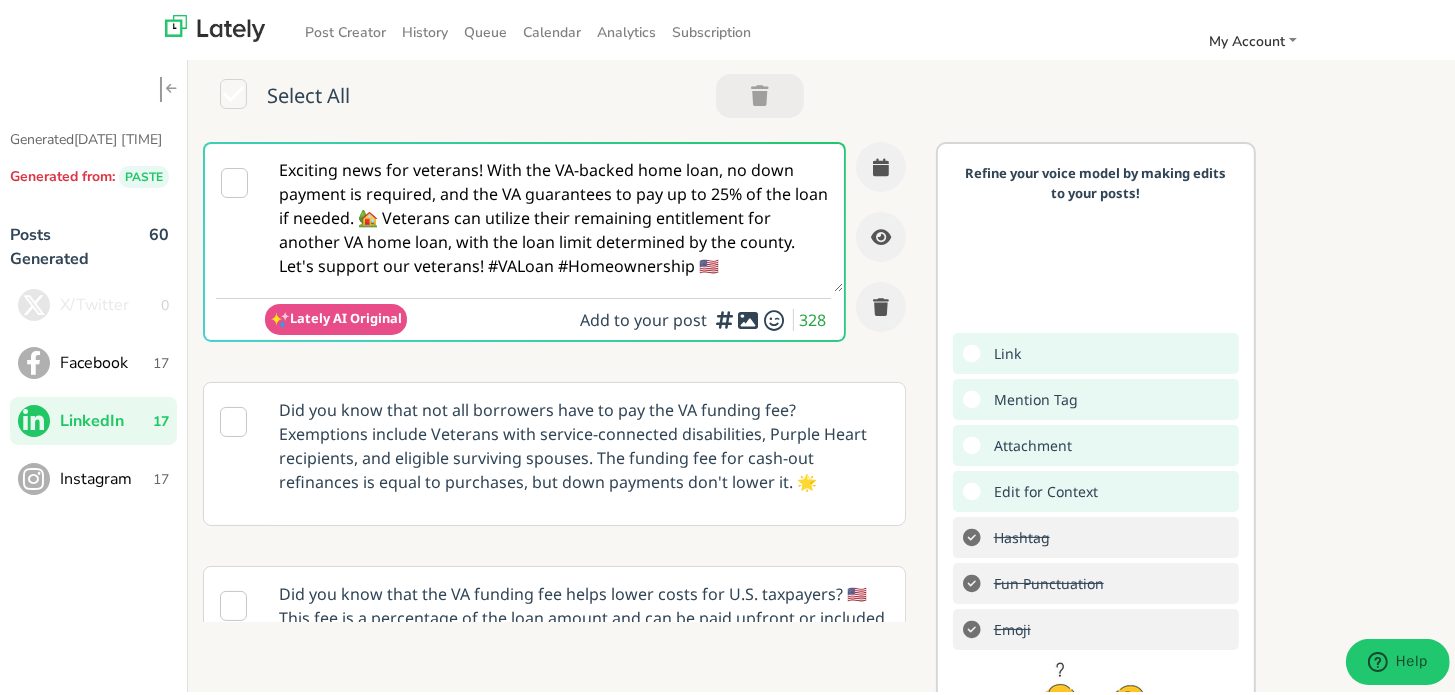 click on "Instagram 17" at bounding box center [93, 475] 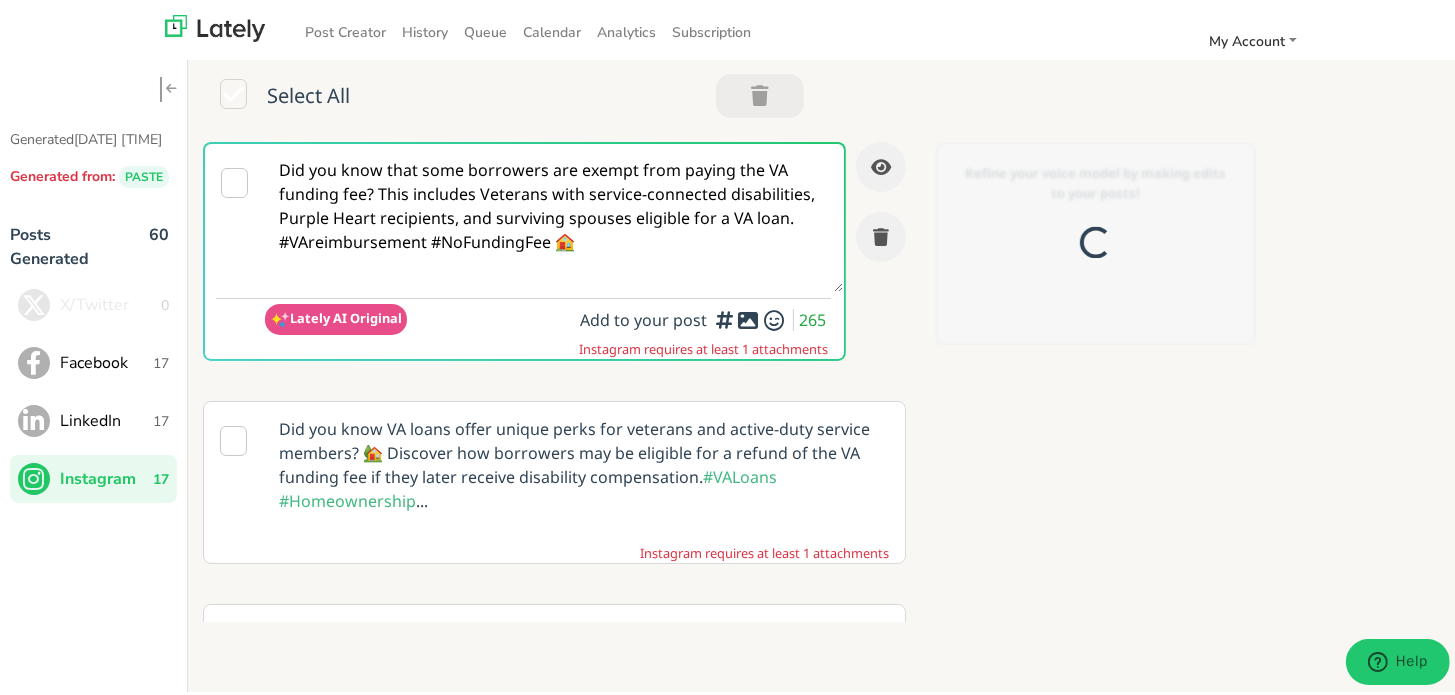 scroll, scrollTop: 0, scrollLeft: 0, axis: both 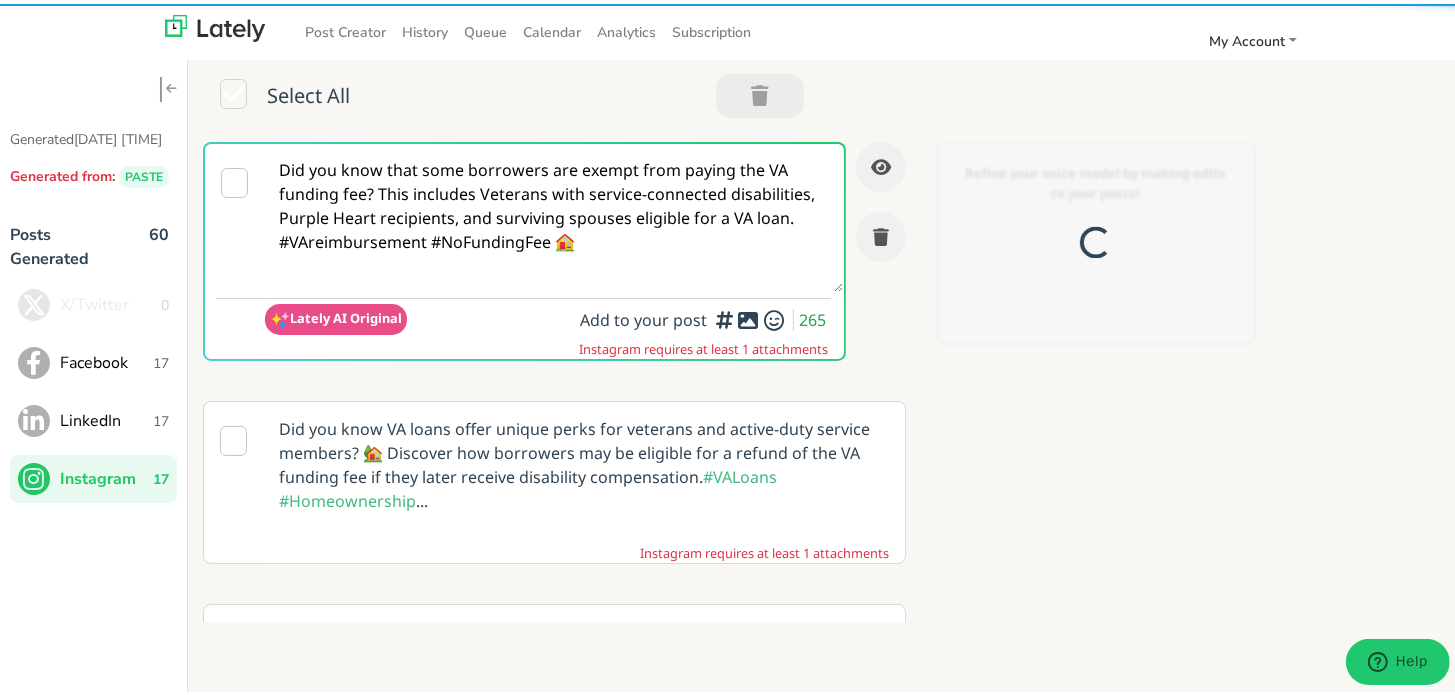 click on "Did you know that some borrowers are exempt from paying the VA funding fee? This includes Veterans with service-connected disabilities, Purple Heart recipients, and surviving spouses eligible for a VA loan. #VAreimbursement #NoFundingFee 🏠" at bounding box center (554, 214) 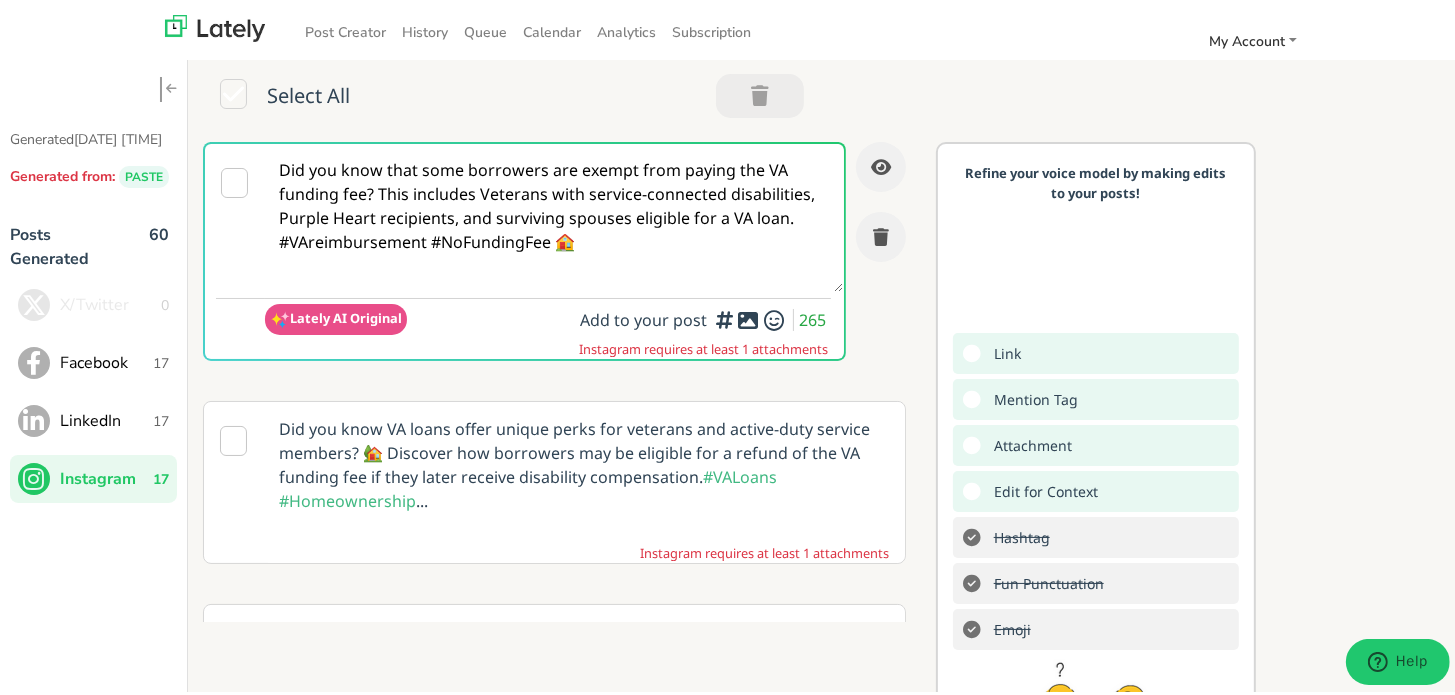 click on "Facebook" at bounding box center (106, 359) 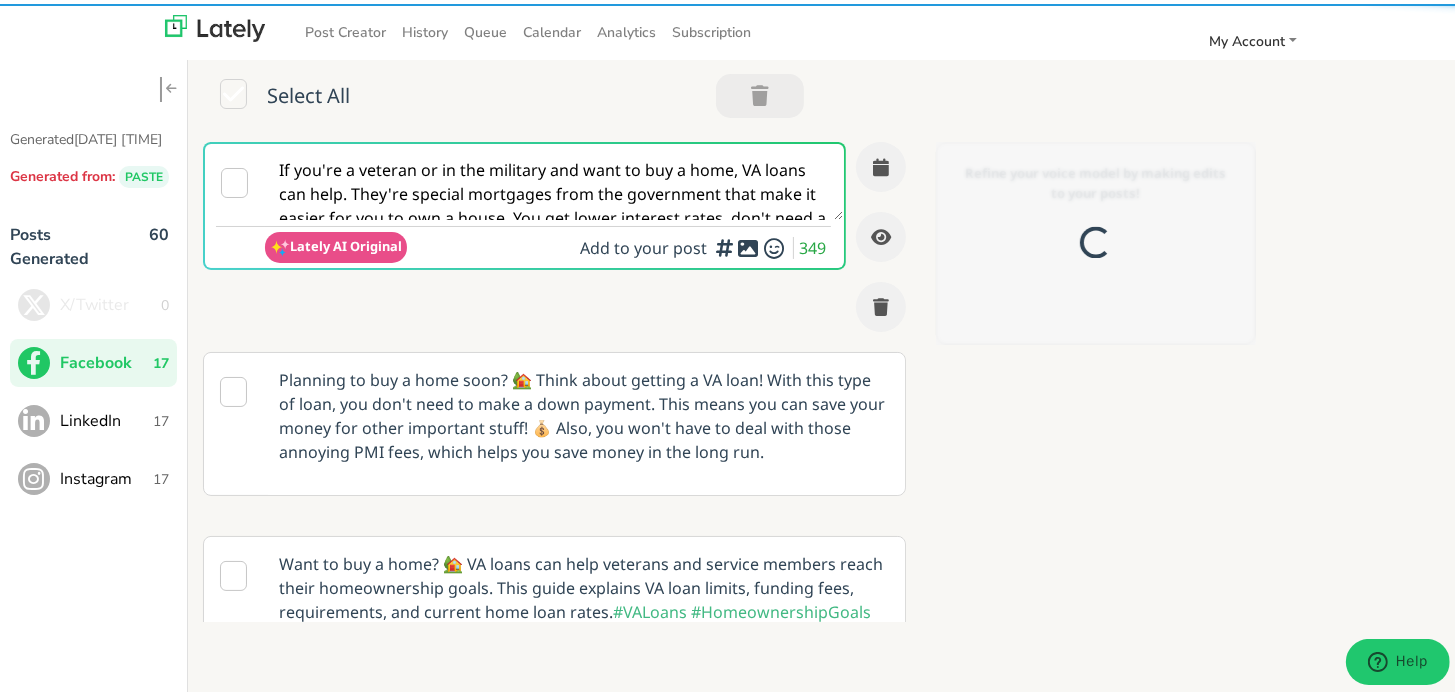 scroll, scrollTop: 0, scrollLeft: 0, axis: both 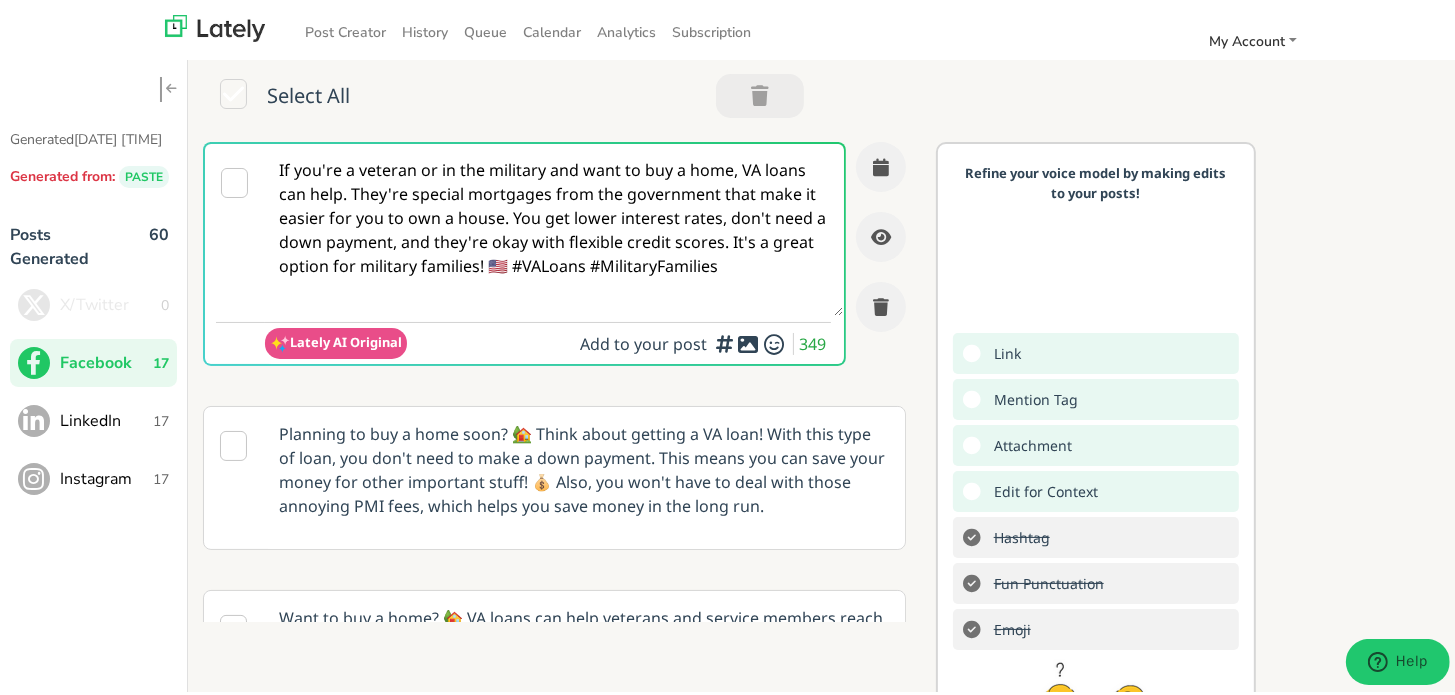 click on "If you're a veteran or in the military and want to buy a home, VA loans can help. They're special mortgages from the government that make it easier for you to own a house. You get lower interest rates, don't need a down payment, and they're okay with flexible credit scores. It's a great option for military families! 🇺🇸 #VALoans #MilitaryFamilies" at bounding box center (554, 226) 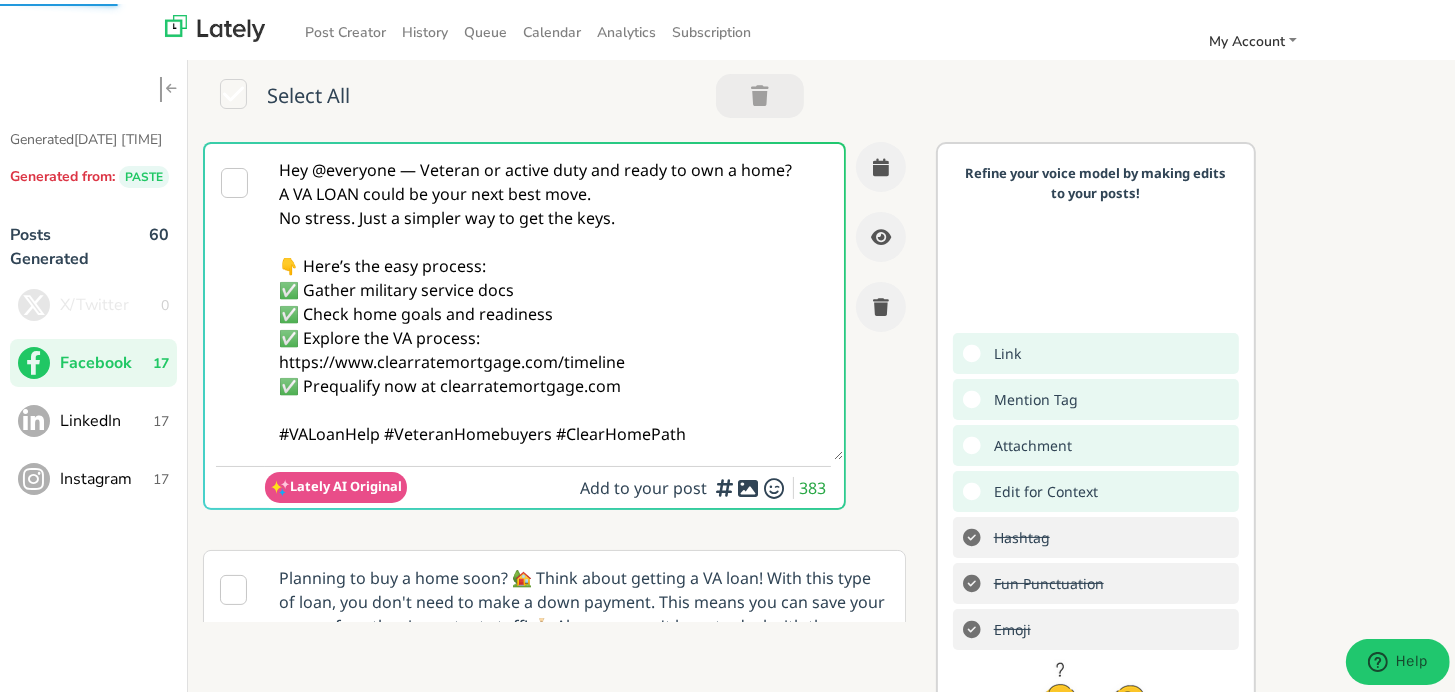 click on "Hey @everyone — Veteran or active duty and ready to own a home?
A VA LOAN could be your next best move.
No stress. Just a simpler way to get the keys.
👇 Here’s the easy process:
✅ Gather military service docs
✅ Check home goals and readiness
✅ Explore the VA process: https://www.clearratemortgage.com/timeline
✅ Prequalify now at clearratemortgage.com
#VALoanHelp #VeteranHomebuyers #ClearHomePath" at bounding box center (554, 298) 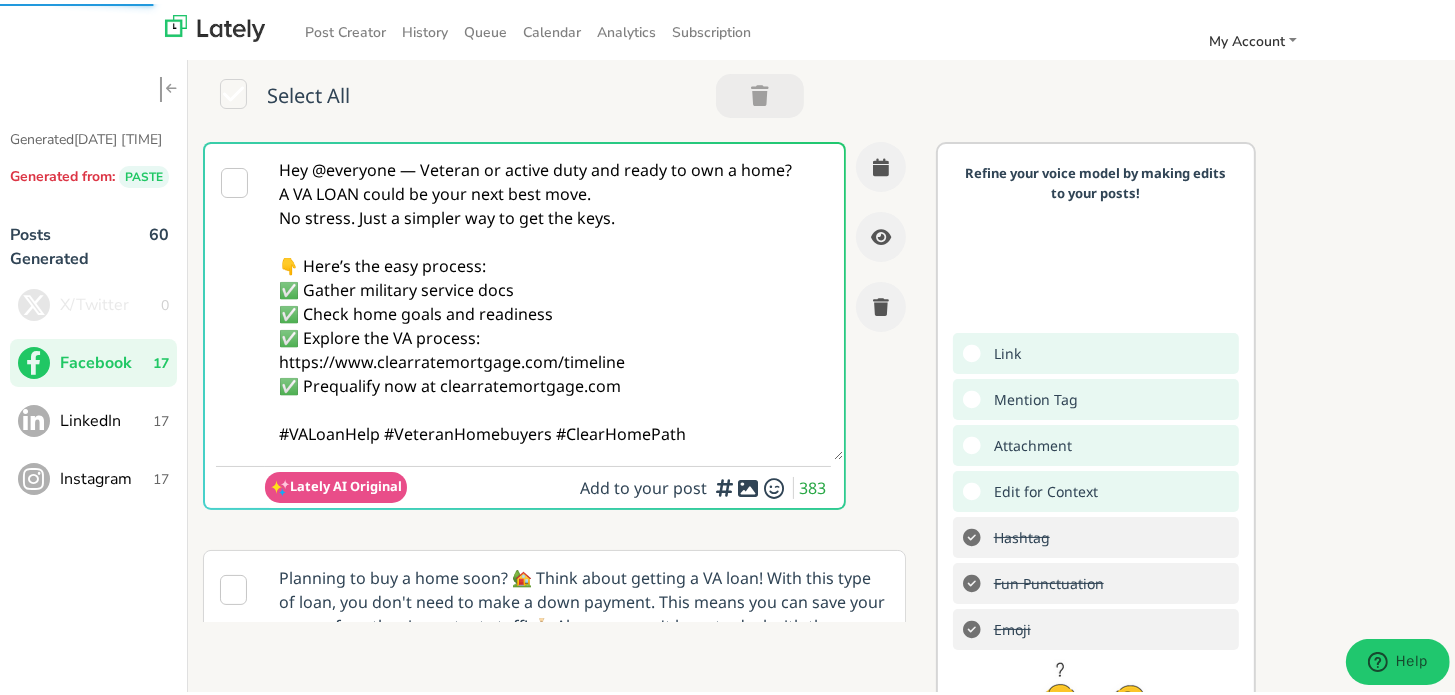 click on "Hey @everyone — Veteran or active duty and ready to own a home?
A VA LOAN could be your next best move.
No stress. Just a simpler way to get the keys.
👇 Here’s the easy process:
✅ Gather military service docs
✅ Check home goals and readiness
✅ Explore the VA process: https://www.clearratemortgage.com/timeline
✅ Prequalify now at clearratemortgage.com
#VALoanHelp #VeteranHomebuyers #ClearHomePath" at bounding box center [554, 298] 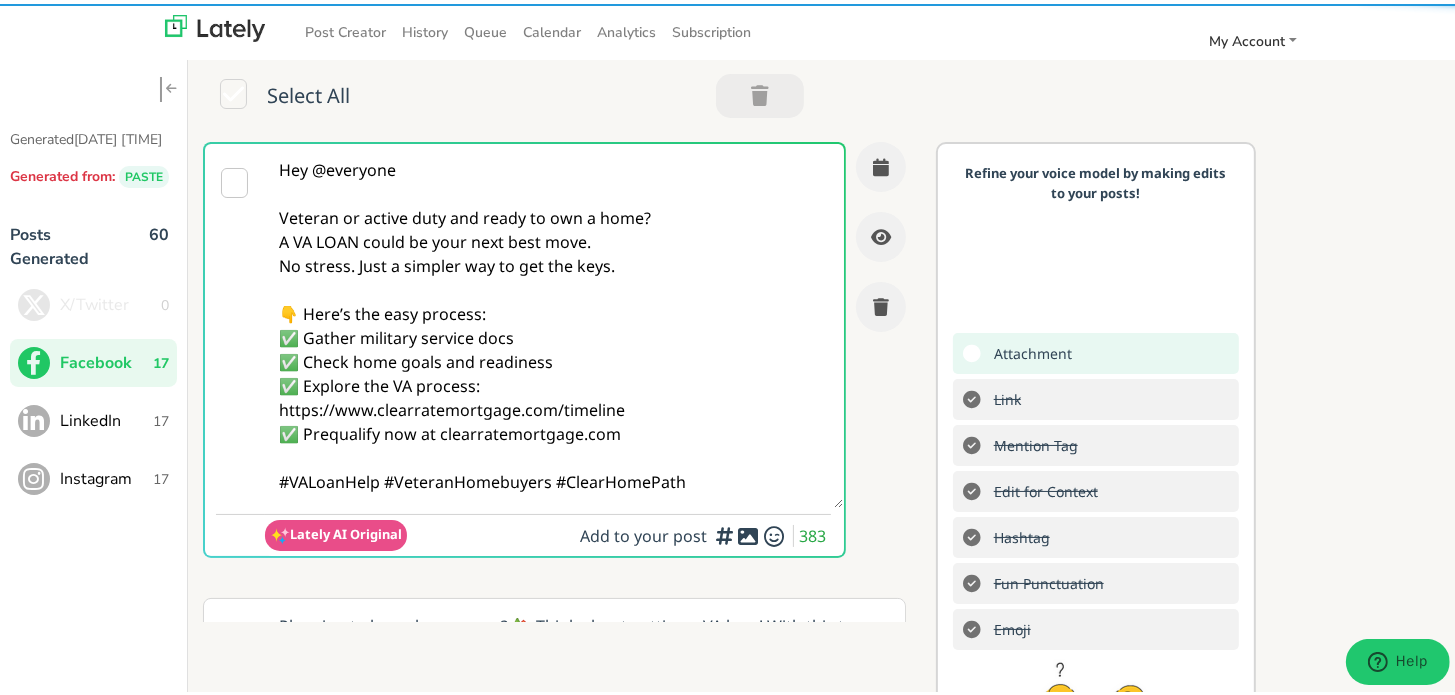 click on "Hey @everyone
Veteran or active duty and ready to own a home?
A VA LOAN could be your next best move.
No stress. Just a simpler way to get the keys.
👇 Here’s the easy process:
✅ Gather military service docs
✅ Check home goals and readiness
✅ Explore the VA process: https://www.clearratemortgage.com/timeline
✅ Prequalify now at clearratemortgage.com
#VALoanHelp #VeteranHomebuyers #ClearHomePath" at bounding box center [554, 322] 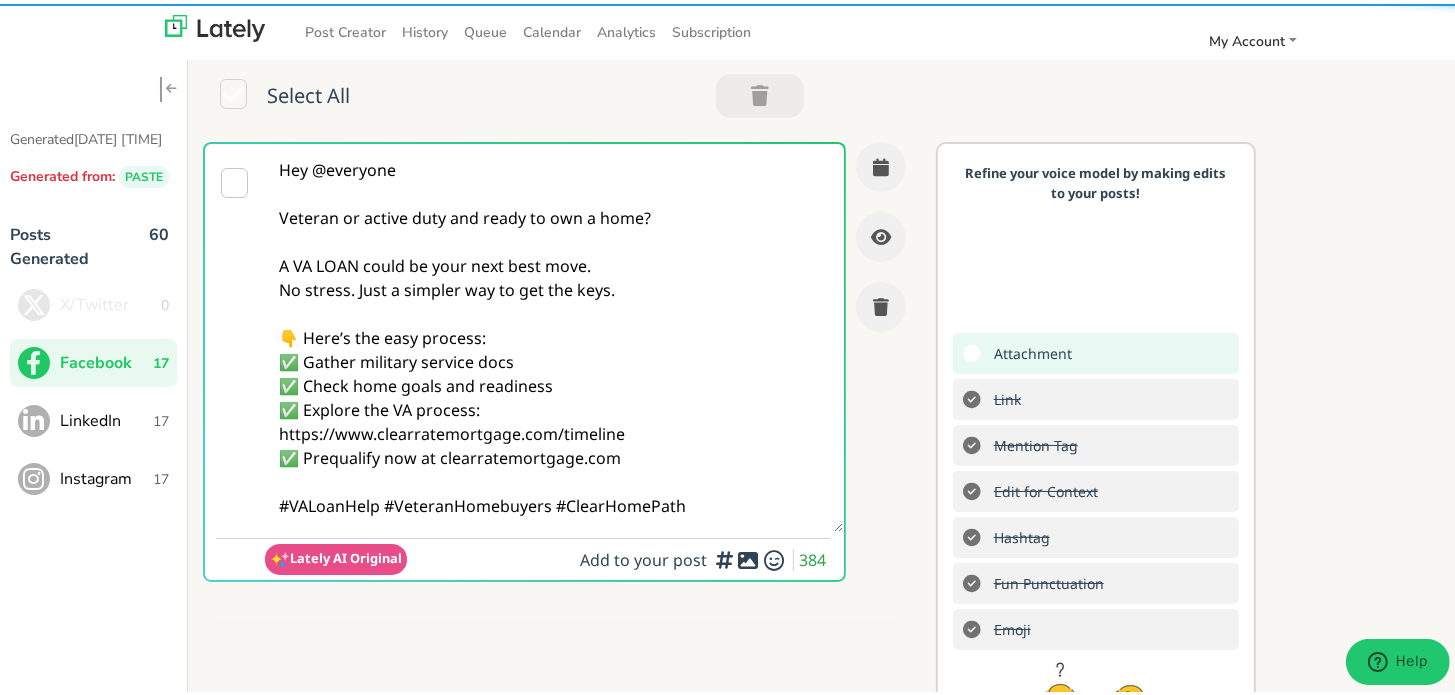 click on "Hey @everyone
Veteran or active duty and ready to own a home?
A VA LOAN could be your next best move.
No stress. Just a simpler way to get the keys.
👇 Here’s the easy process:
✅ Gather military service docs
✅ Check home goals and readiness
✅ Explore the VA process: https://www.clearratemortgage.com/timeline
✅ Prequalify now at clearratemortgage.com
#VALoanHelp #VeteranHomebuyers #ClearHomePath" at bounding box center [554, 334] 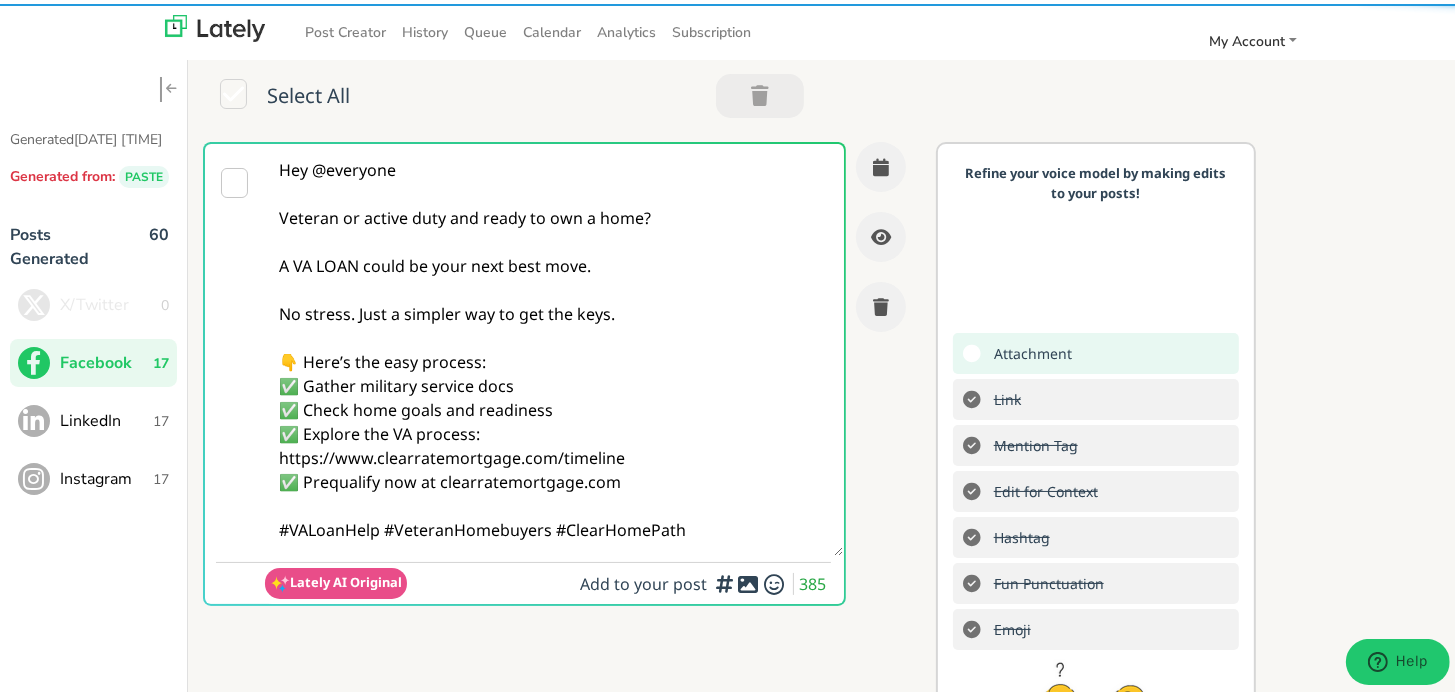 click on "Hey @everyone
Veteran or active duty and ready to own a home?
A VA LOAN could be your next best move.
No stress. Just a simpler way to get the keys.
👇 Here’s the easy process:
✅ Gather military service docs
✅ Check home goals and readiness
✅ Explore the VA process: https://www.clearratemortgage.com/timeline
✅ Prequalify now at clearratemortgage.com
#VALoanHelp #VeteranHomebuyers #ClearHomePath" at bounding box center (554, 346) 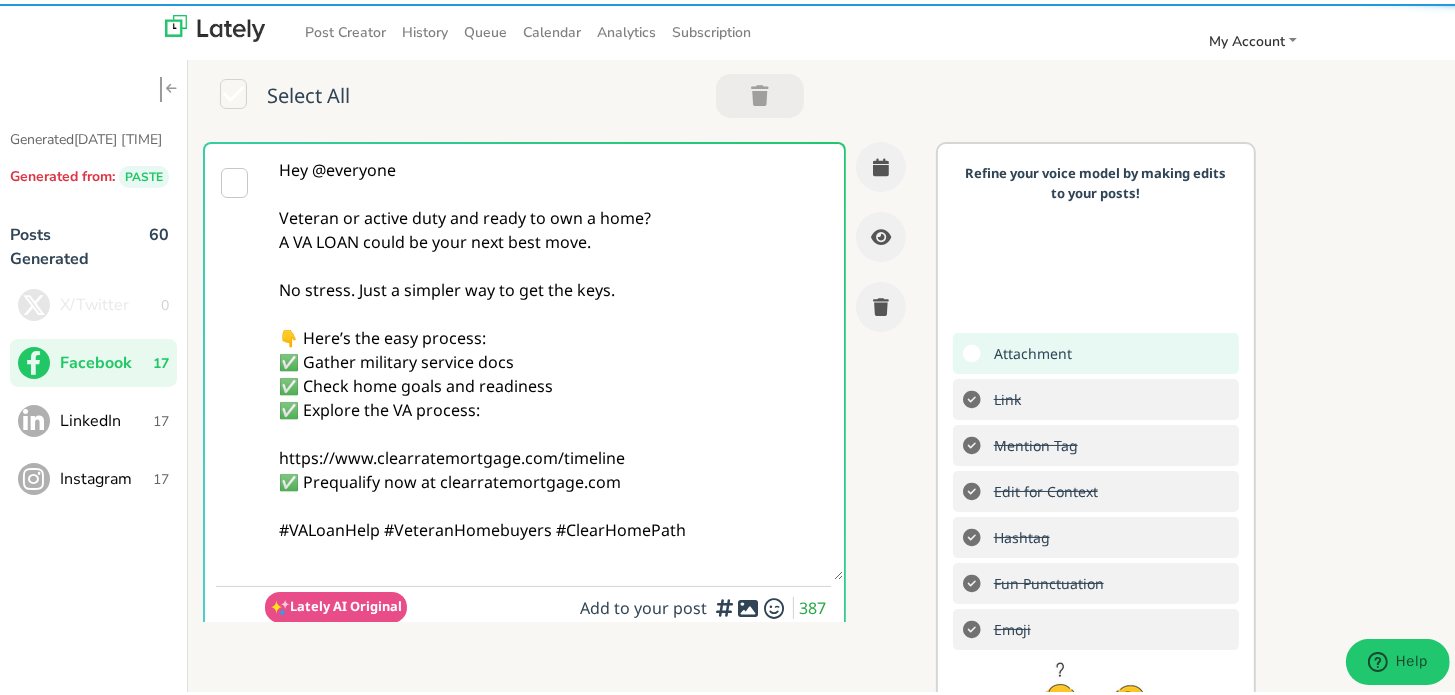 click on "Hey @everyone
Veteran or active duty and ready to own a home?
A VA LOAN could be your next best move.
No stress. Just a simpler way to get the keys.
👇 Here’s the easy process:
✅ Gather military service docs
✅ Check home goals and readiness
✅ Explore the VA process:
https://www.clearratemortgage.com/timeline
✅ Prequalify now at clearratemortgage.com
#VALoanHelp #VeteranHomebuyers #ClearHomePath" at bounding box center [554, 358] 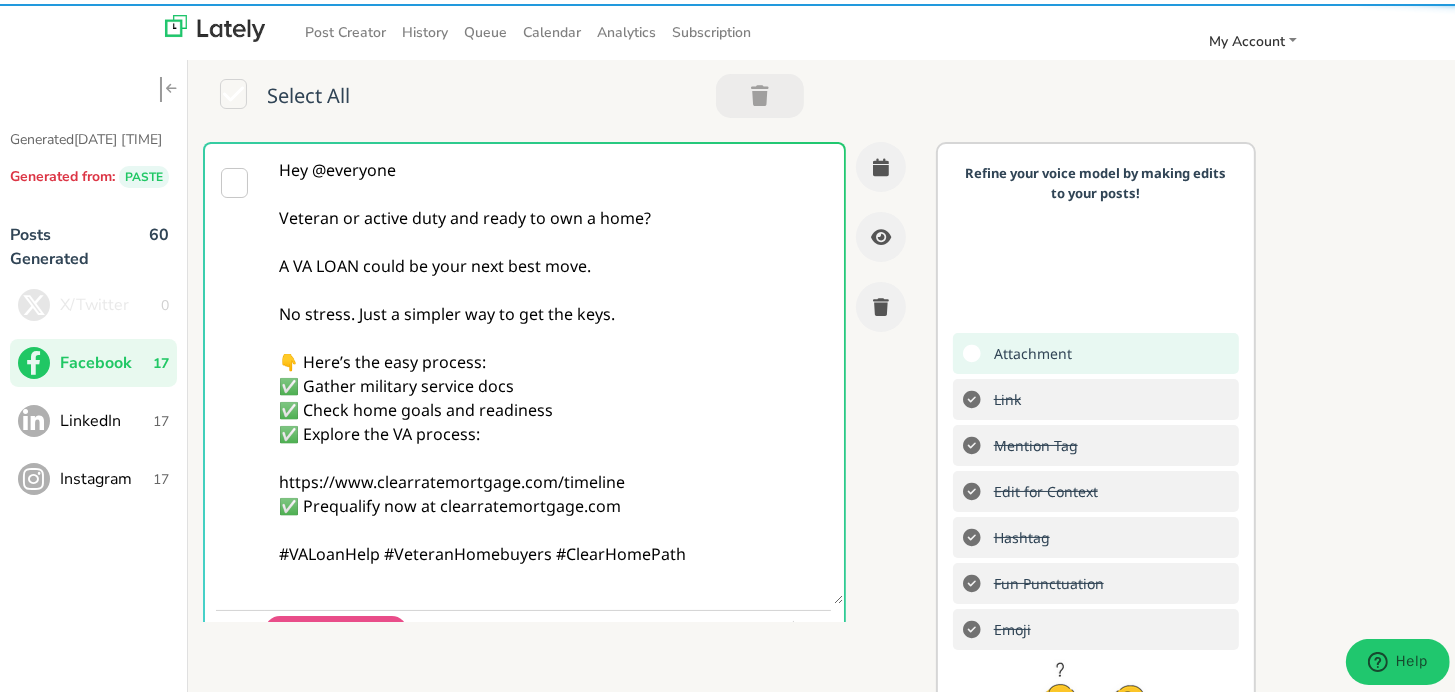click on "Hey @everyone
Veteran or active duty and ready to own a home?
A VA LOAN could be your next best move.
No stress. Just a simpler way to get the keys.
👇 Here’s the easy process:
✅ Gather military service docs
✅ Check home goals and readiness
✅ Explore the VA process:
https://www.clearratemortgage.com/timeline
✅ Prequalify now at clearratemortgage.com
#VALoanHelp #VeteranHomebuyers #ClearHomePath" at bounding box center [554, 370] 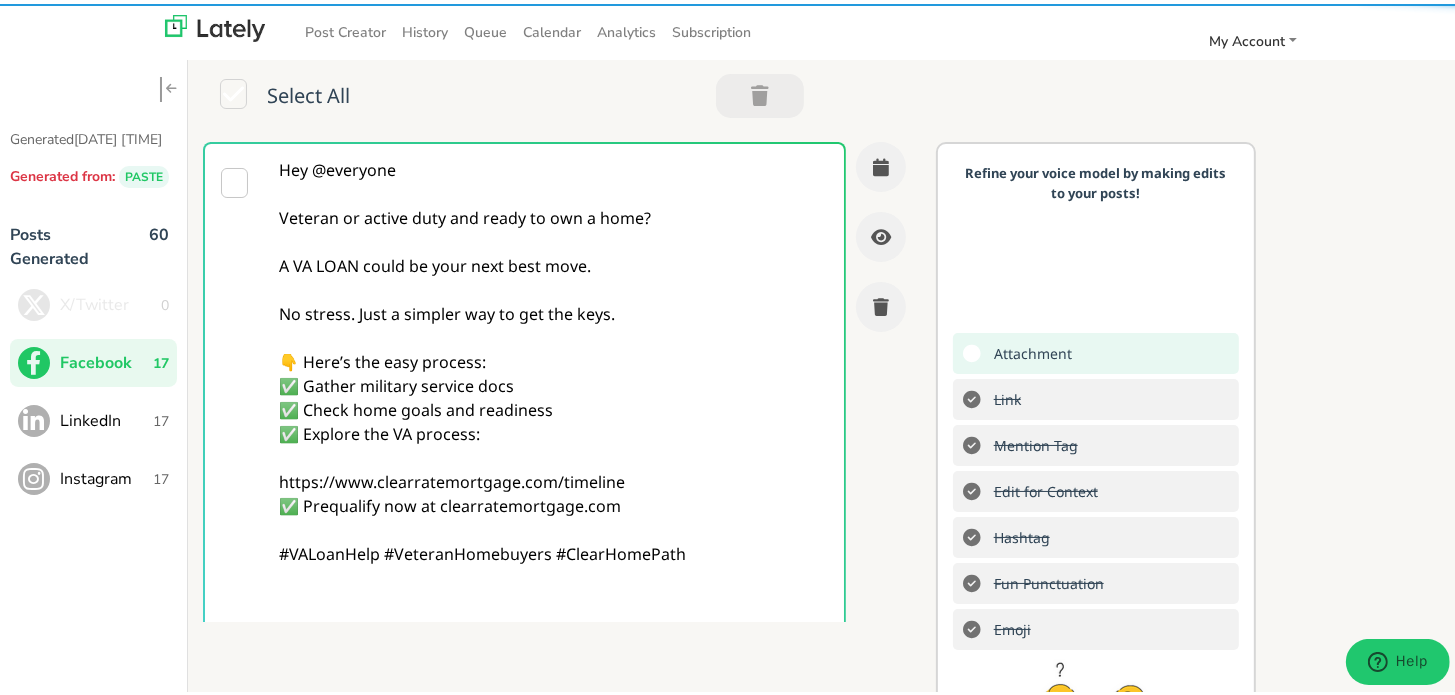 scroll, scrollTop: 13, scrollLeft: 0, axis: vertical 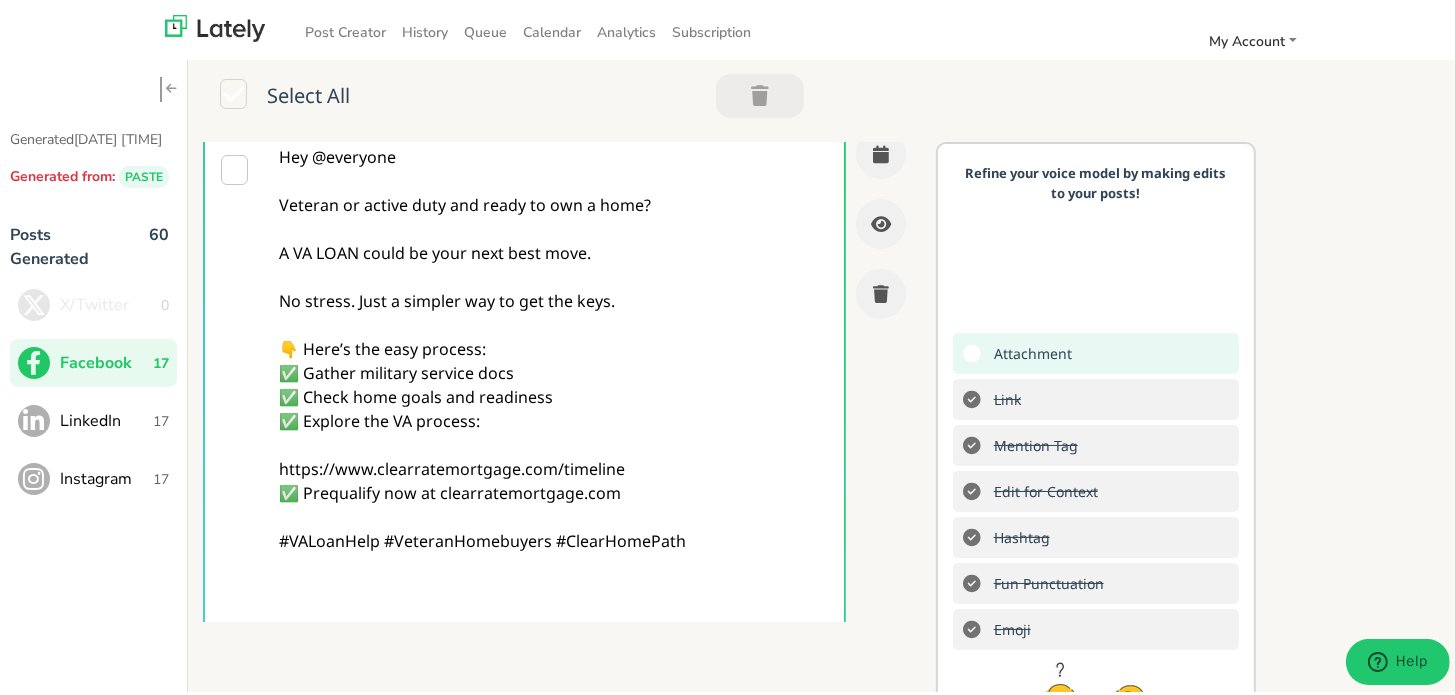 paste on "Follow Us On Our Social Media Platforms!
Facebook: https://www.facebook.com/clearratemortgage
LinkedIn: https://www.linkedin.com/company/clear-rate-mortgage/posts/?feedView=all
Instagram: https://www.instagram.com/clear.rate.mortgage/" 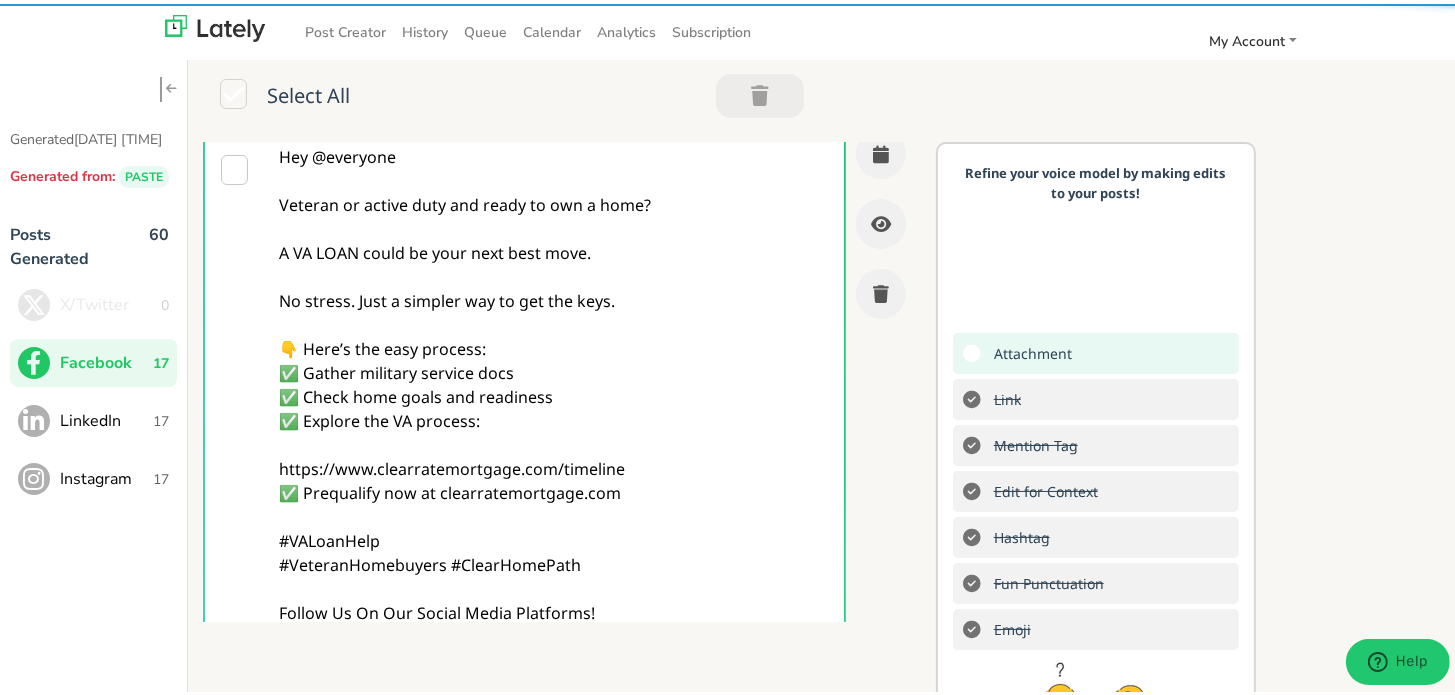 type on "Hey @everyone
Veteran or active duty and ready to own a home?
A VA LOAN could be your next best move.
No stress. Just a simpler way to get the keys.
👇 Here’s the easy process:
✅ Gather military service docs
✅ Check home goals and readiness
✅ Explore the VA process:
https://www.clearratemortgage.com/timeline
✅ Prequalify now at clearratemortgage.com
#VALoanHelp
#VeteranHomebuyers #ClearHomePath
Follow Us On Our Social Media Platforms!
Facebook: https://www.facebook.com/clearratemortgage
LinkedIn: https://www.linkedin.com/company/clear-rate-mortgage/posts/?feedView=all
Instagram: https://www.instagram.com/clear.rate.mortgage/" 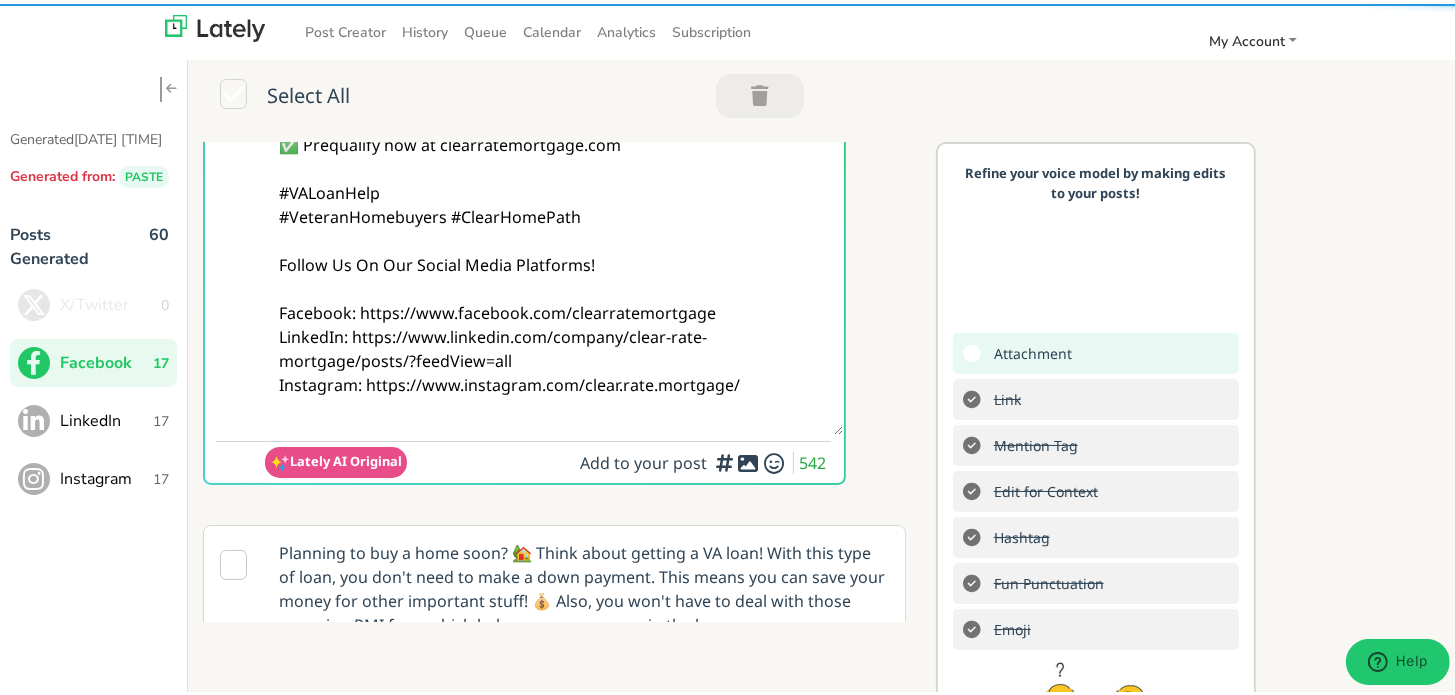 scroll, scrollTop: 513, scrollLeft: 0, axis: vertical 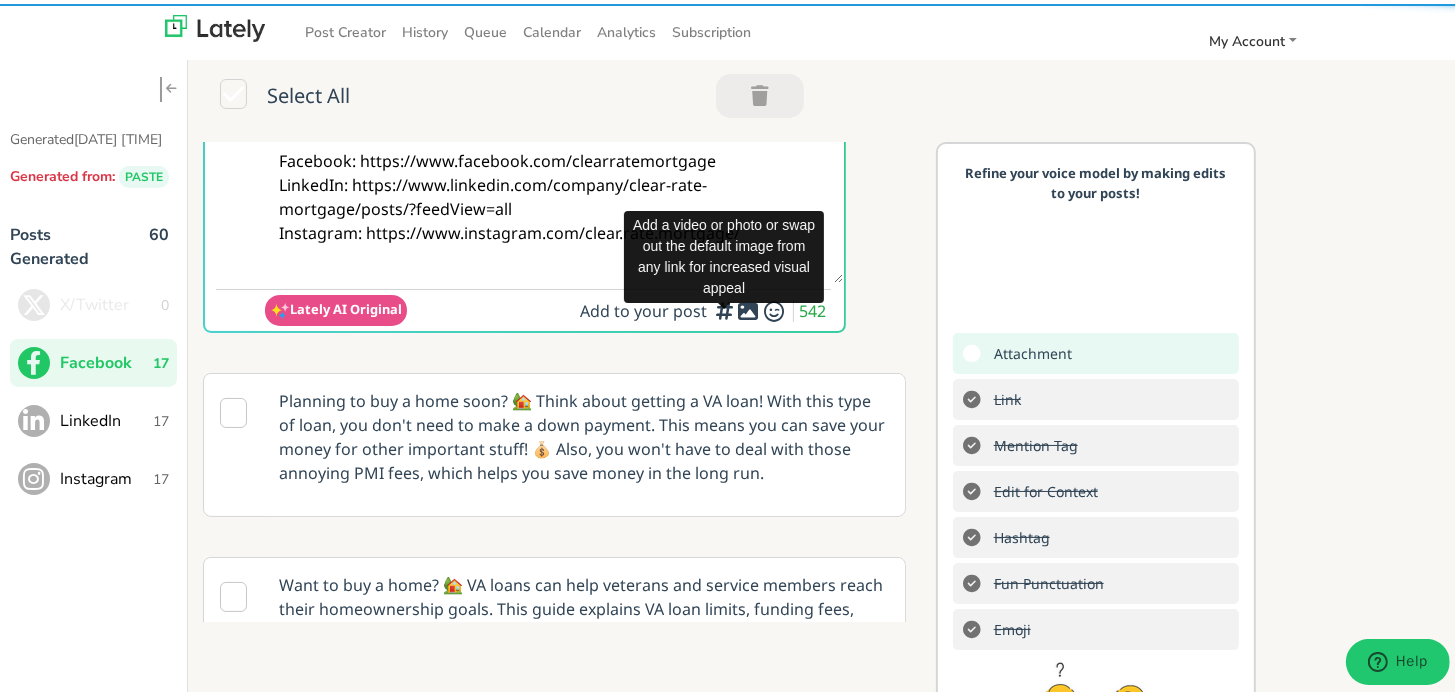 click at bounding box center [748, 307] 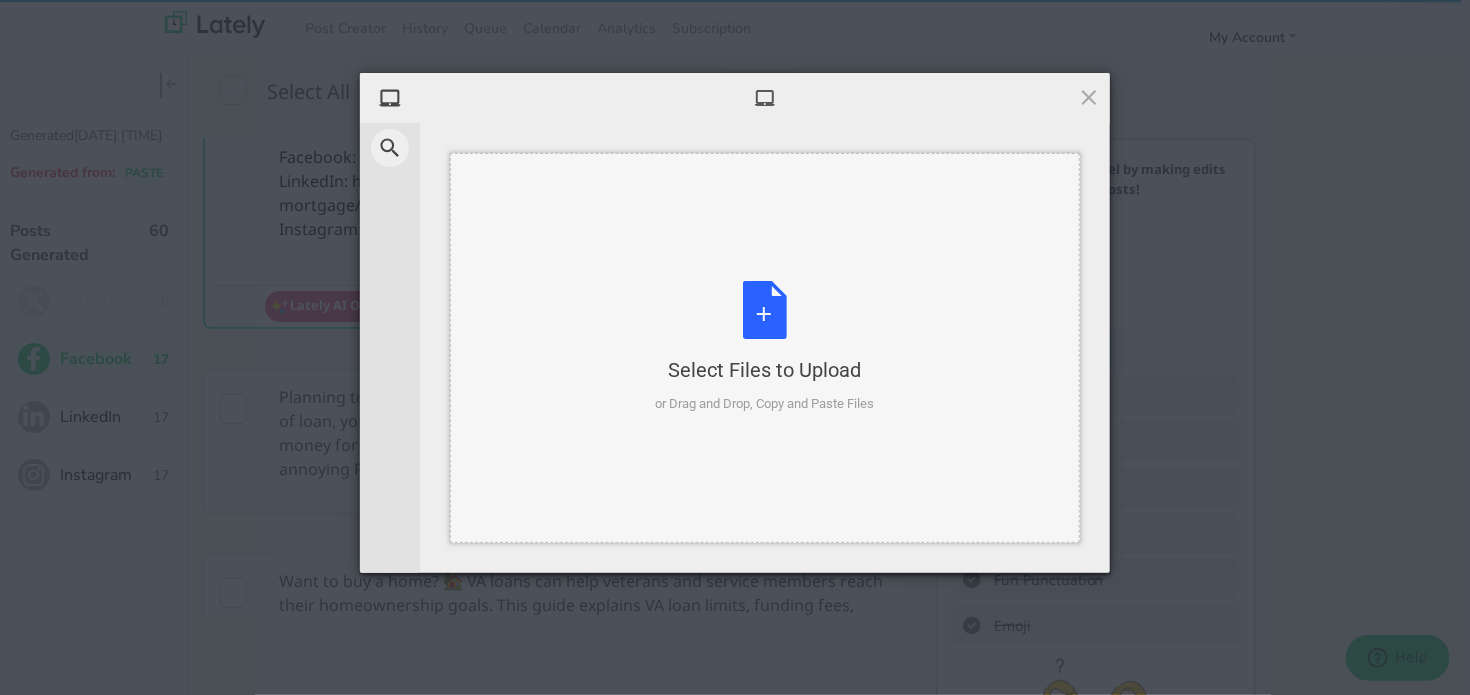 click on "Select Files to Upload
or Drag and Drop, Copy and Paste Files" at bounding box center (765, 348) 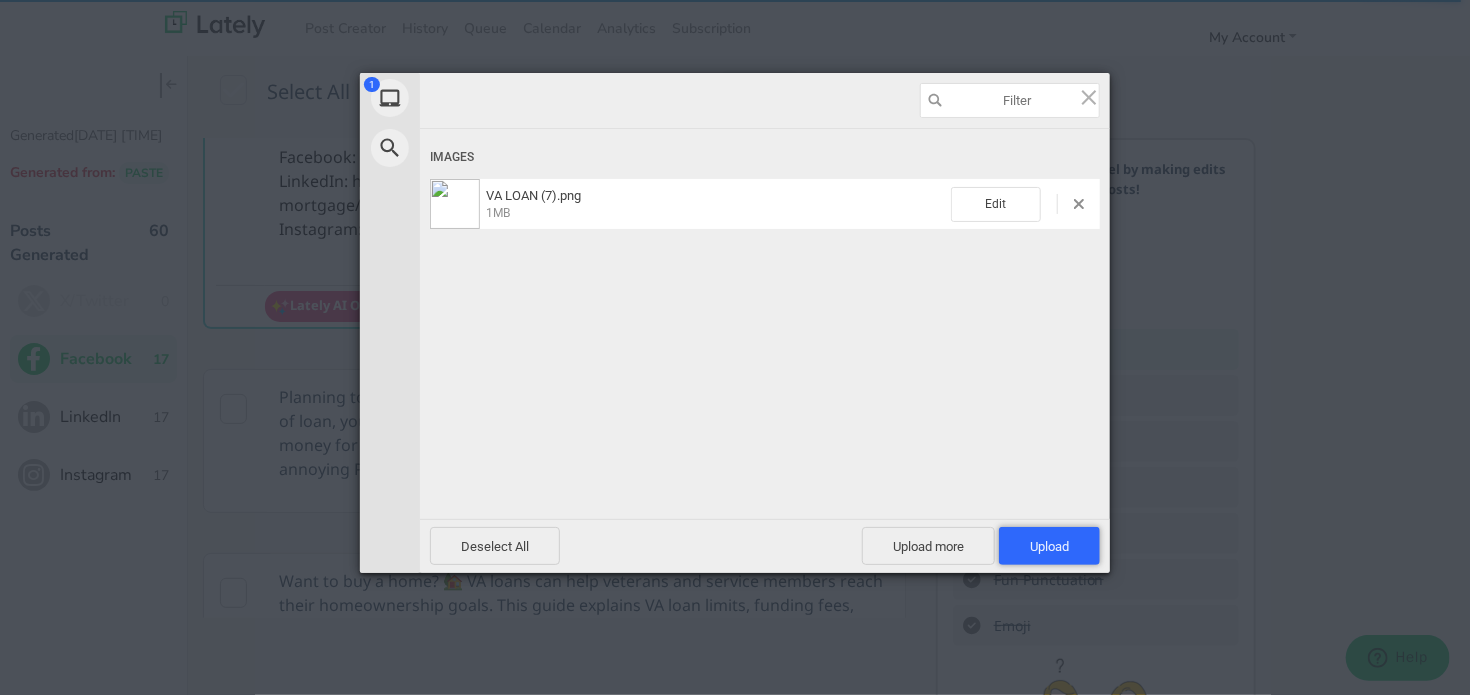 click on "Upload
1" at bounding box center [1049, 546] 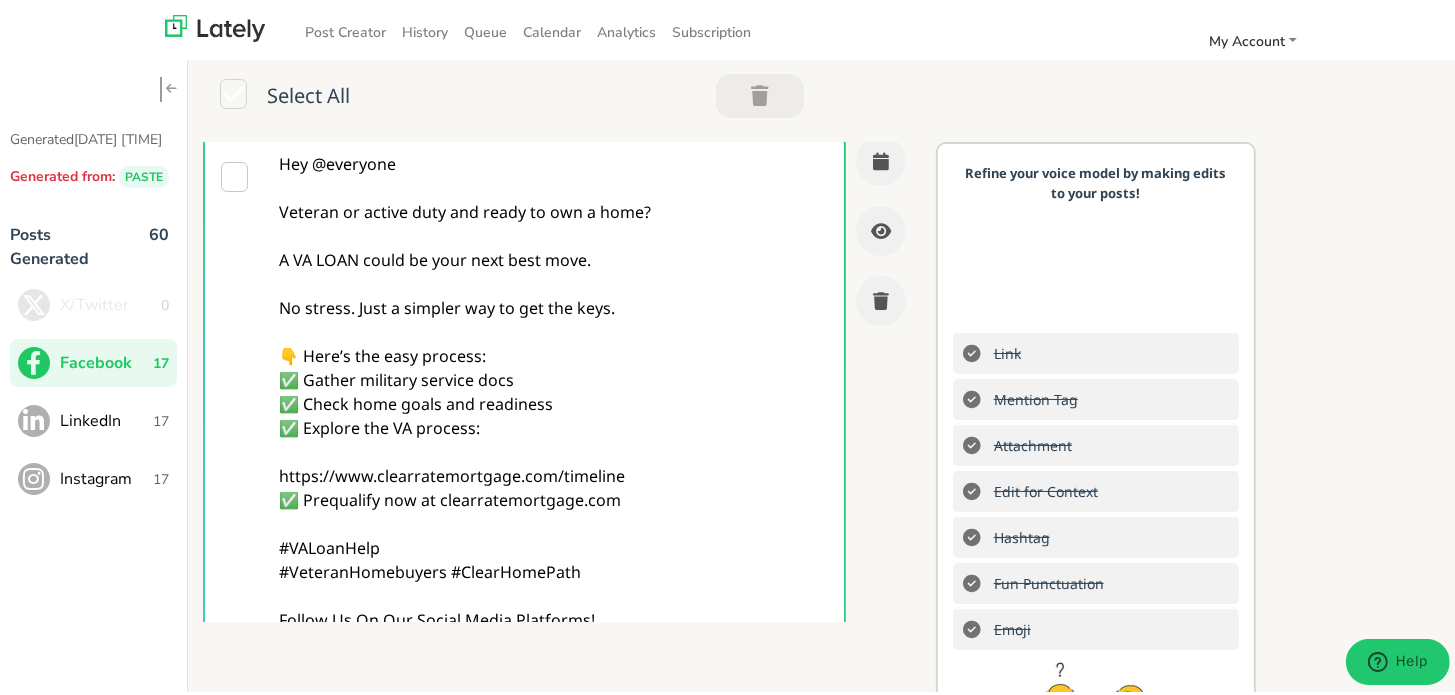 scroll, scrollTop: 0, scrollLeft: 0, axis: both 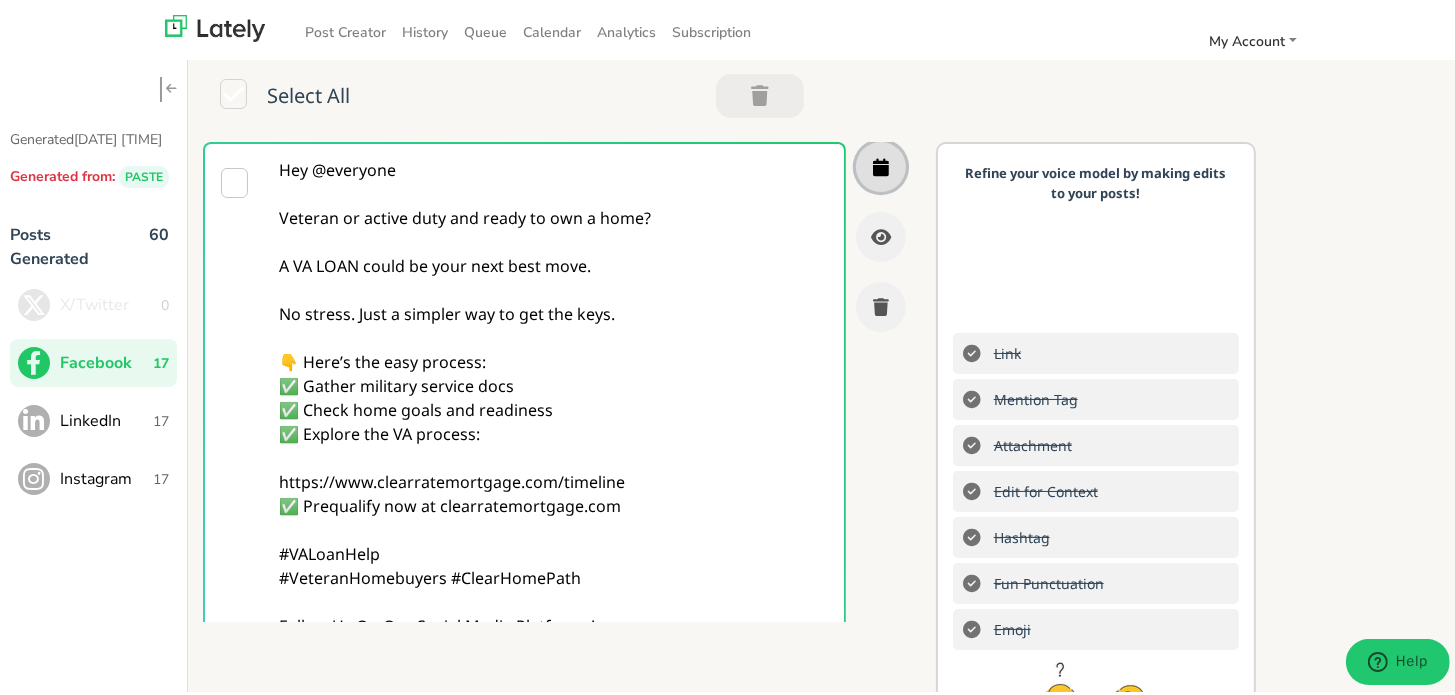 click at bounding box center [881, 163] 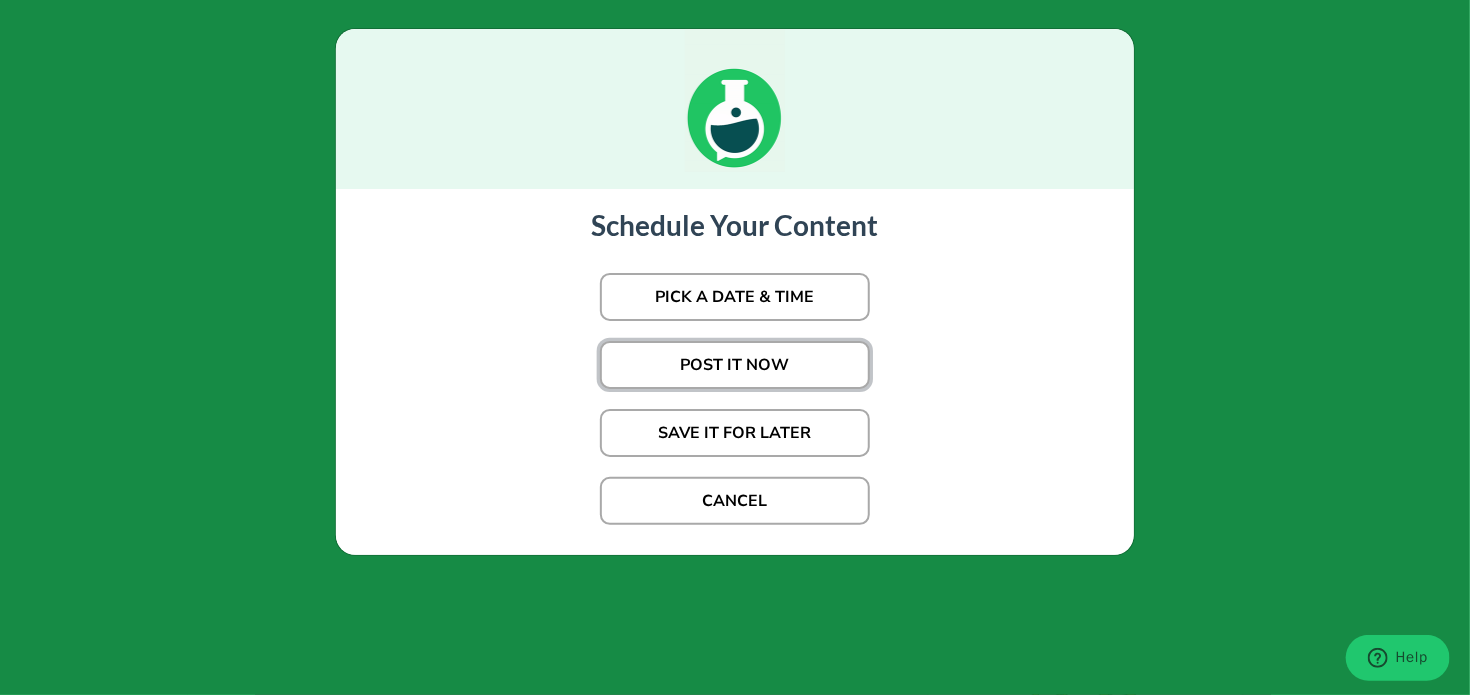 click on "POST IT NOW" at bounding box center [735, 365] 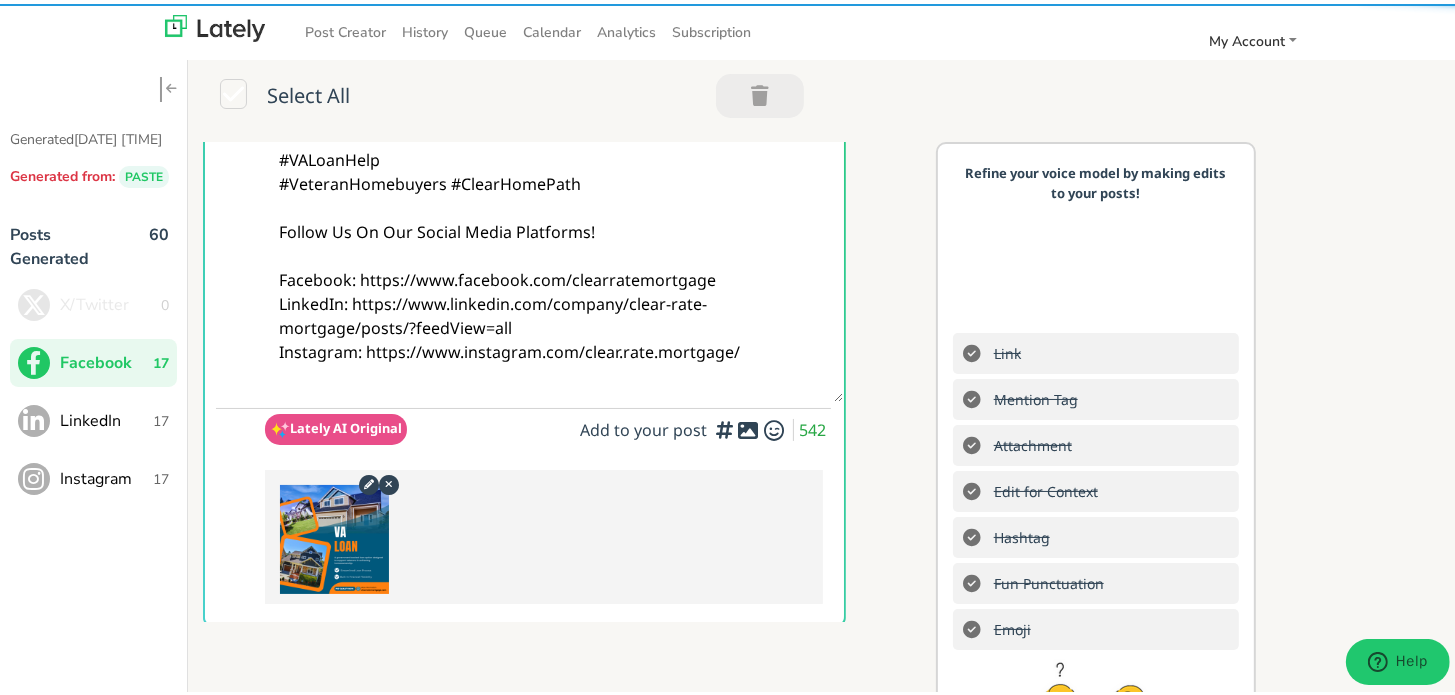 scroll, scrollTop: 400, scrollLeft: 0, axis: vertical 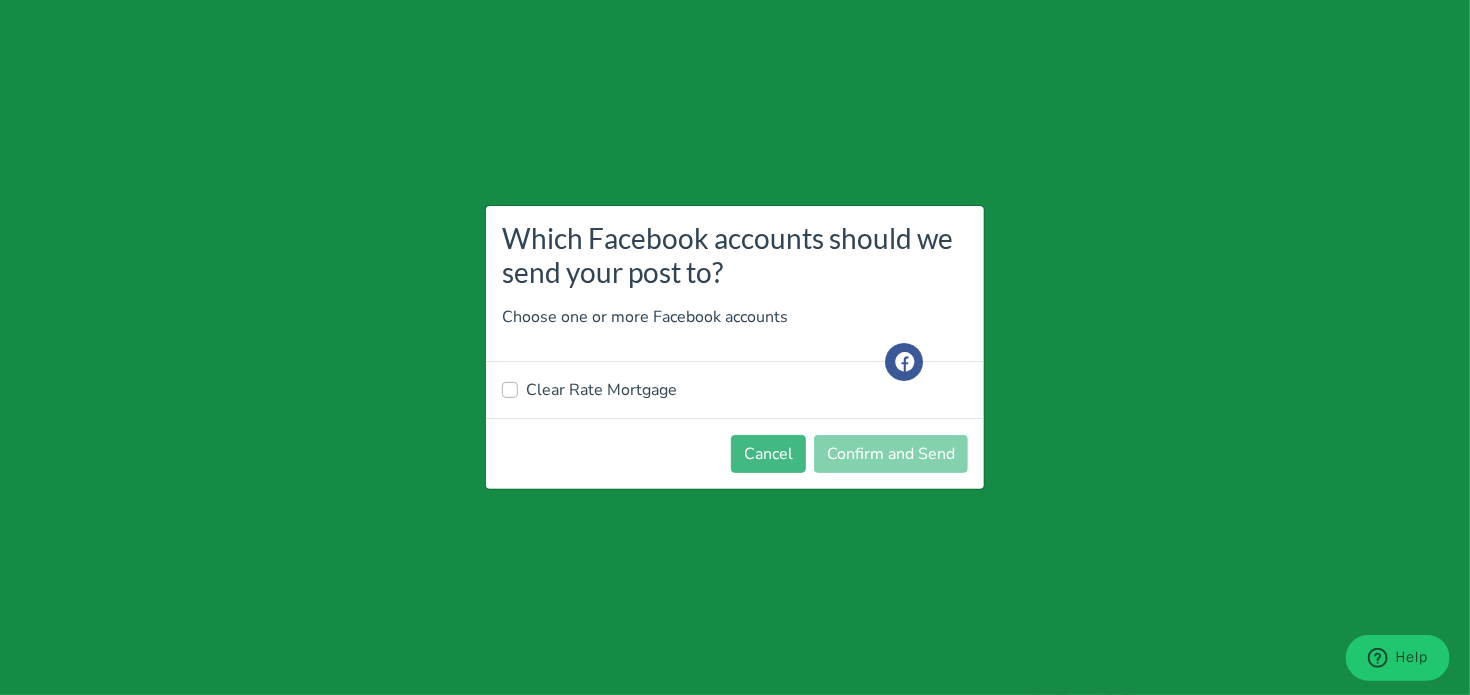 click on "Clear Rate Mortgage" at bounding box center [601, 390] 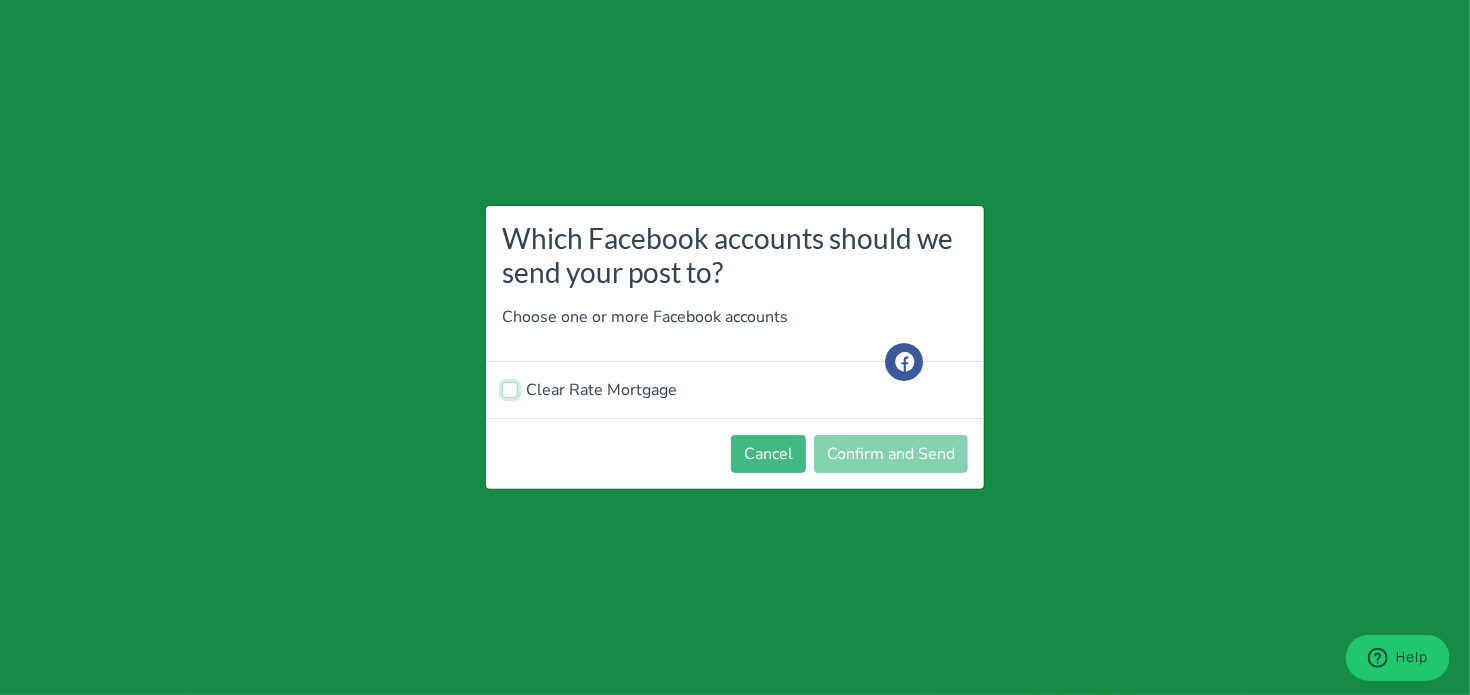 click on "Clear Rate Mortgage" at bounding box center [510, 388] 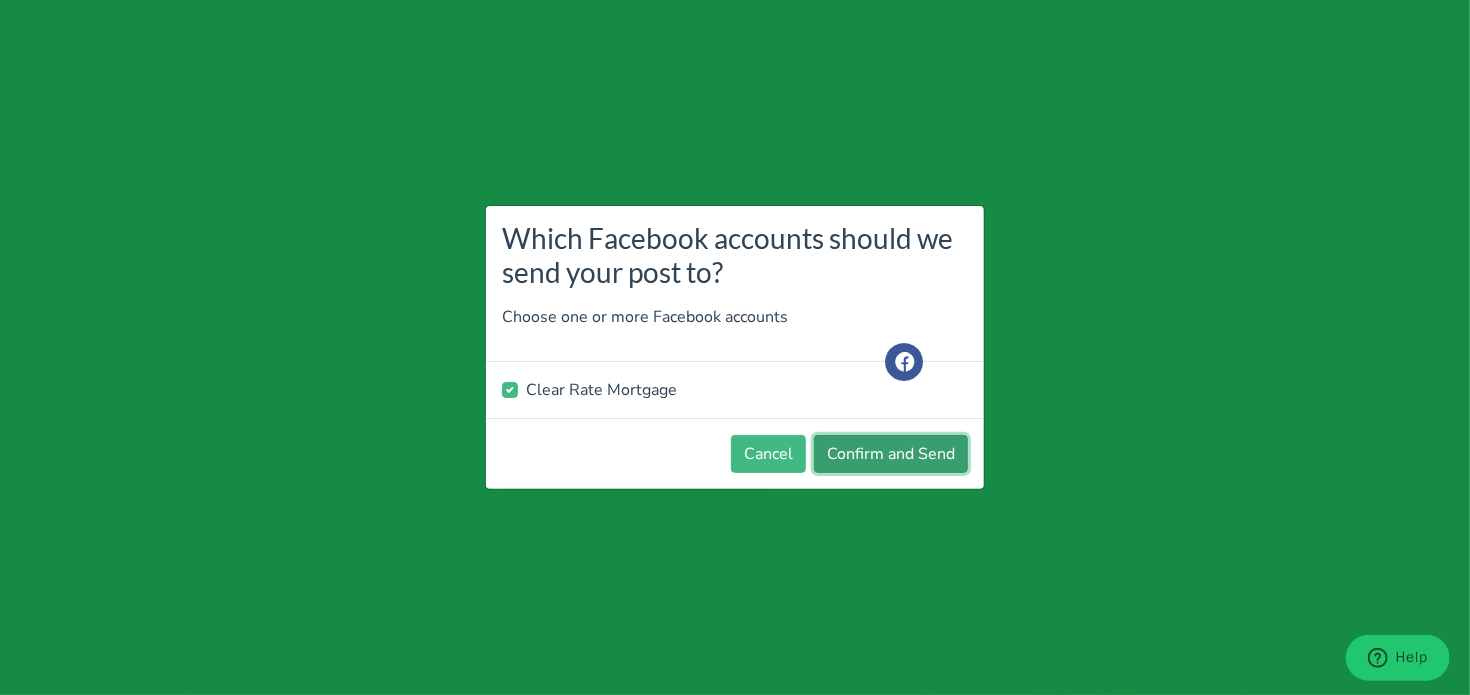 click on "Confirm and Send" at bounding box center [891, 454] 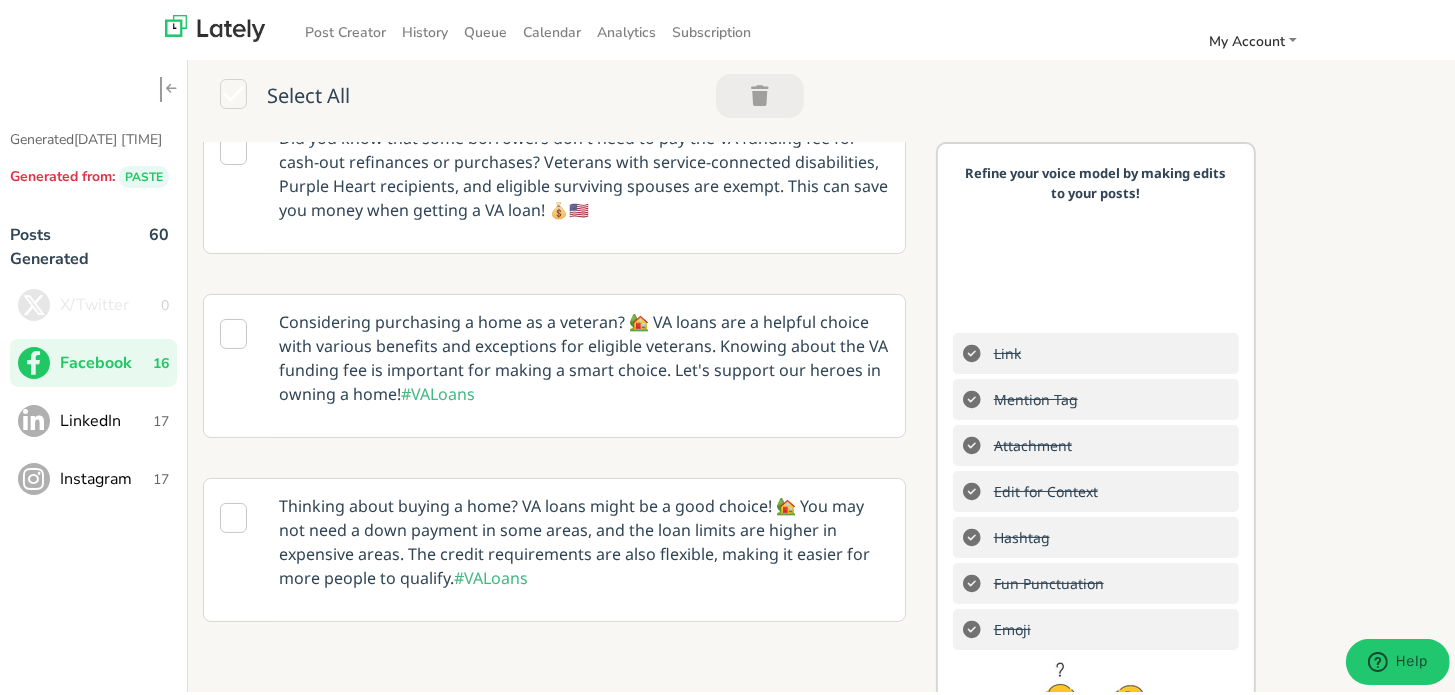 click on "LinkedIn" at bounding box center [106, 417] 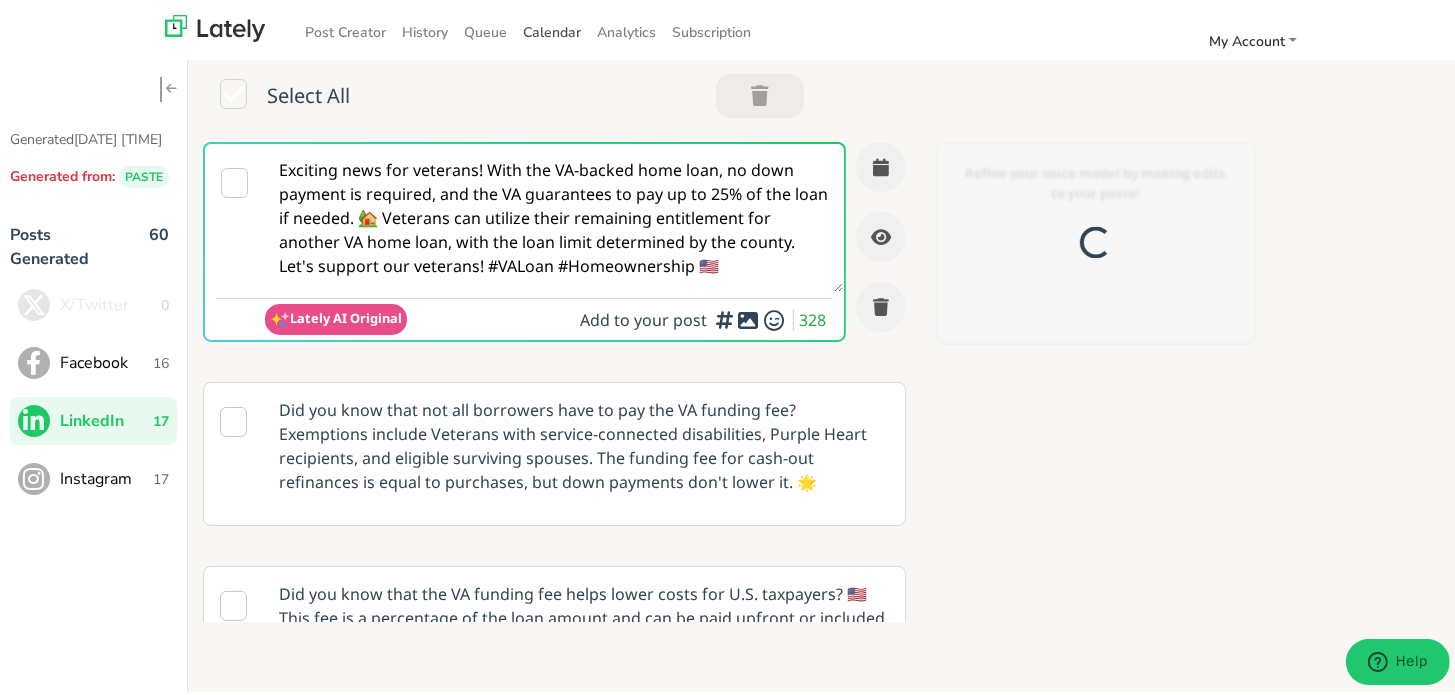 scroll, scrollTop: 0, scrollLeft: 0, axis: both 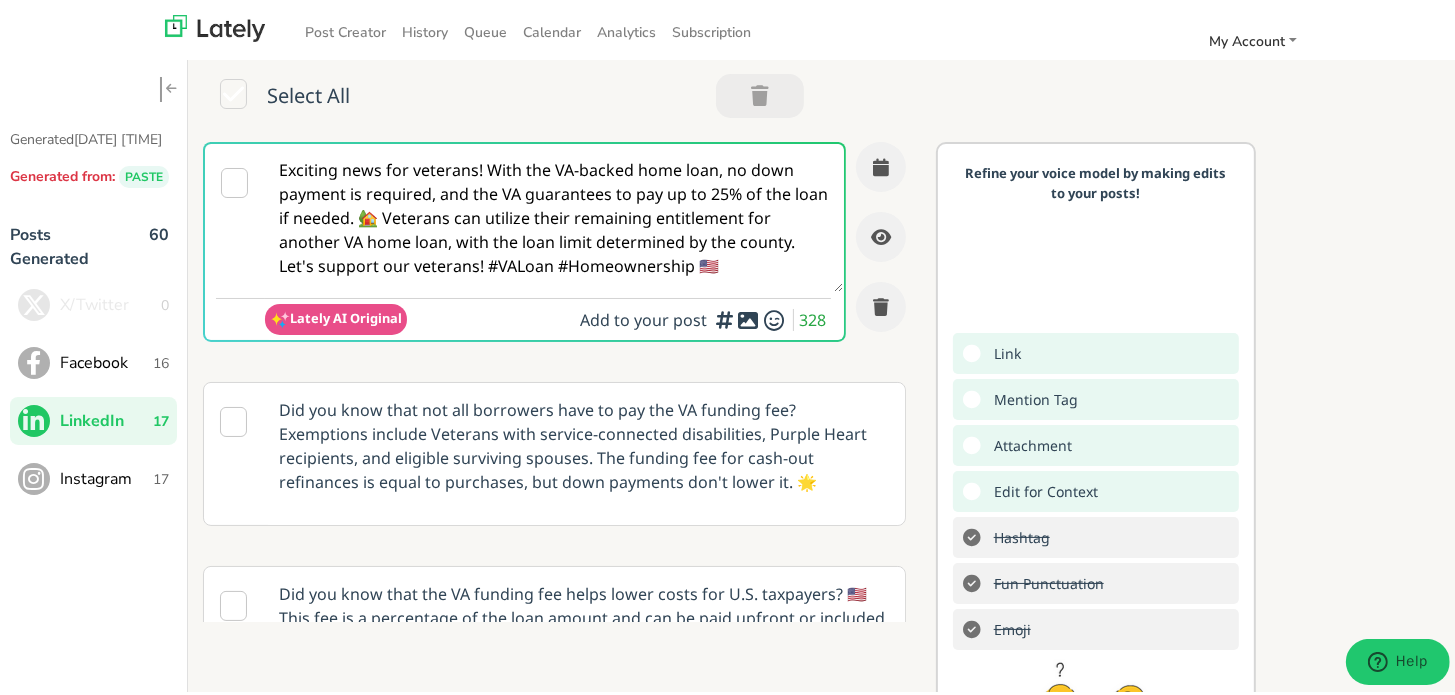 click on "Exciting news for veterans! With the VA-backed home loan, no down payment is required, and the VA guarantees to pay up to 25% of the loan if needed. 🏡 Veterans can utilize their remaining entitlement for another VA home loan, with the loan limit determined by the county. Let's support our veterans! #VALoan #Homeownership 🇺🇸" at bounding box center [554, 214] 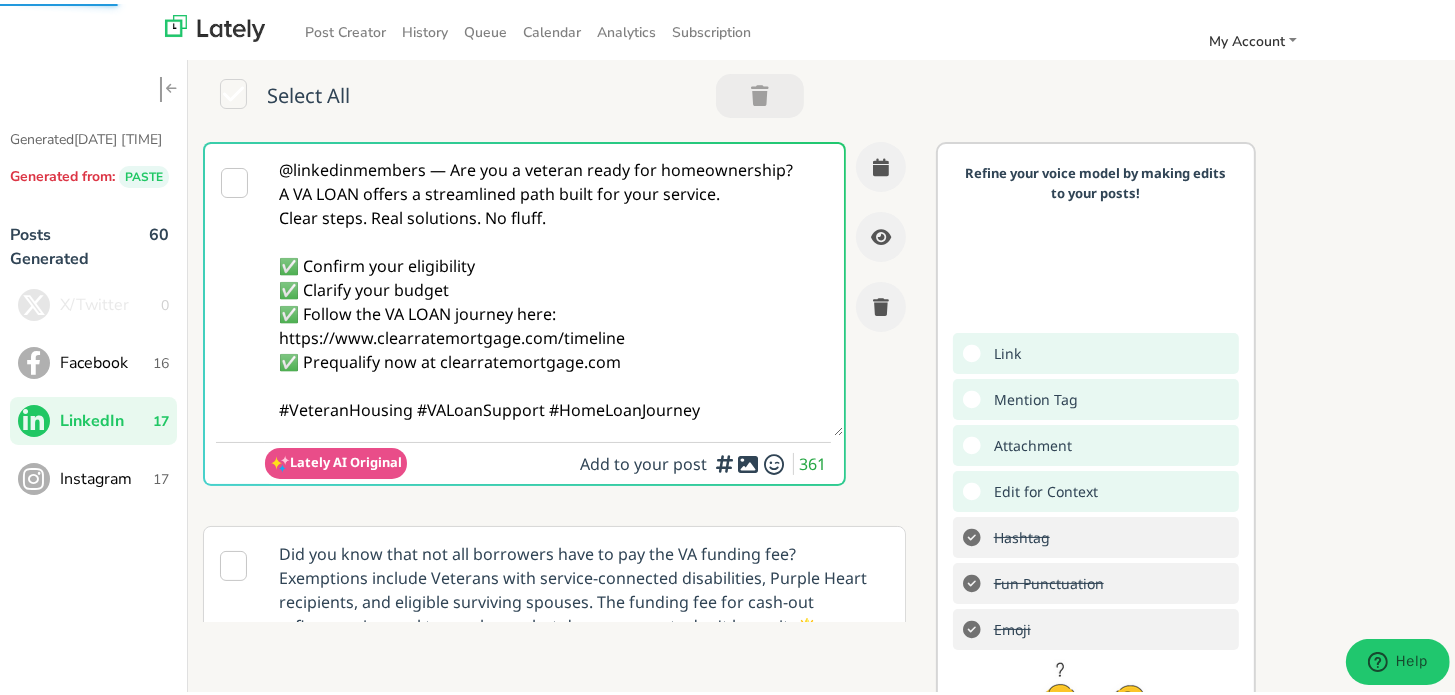 click on "@linkedinmembers — Are you a veteran ready for homeownership?
A VA LOAN offers a streamlined path built for your service.
Clear steps. Real solutions. No fluff.
✅ Confirm your eligibility
✅ Clarify your budget
✅ Follow the VA LOAN journey here: https://www.clearratemortgage.com/timeline
✅ Prequalify now at clearratemortgage.com
#VeteranHousing #VALoanSupport #HomeLoanJourney" at bounding box center (554, 286) 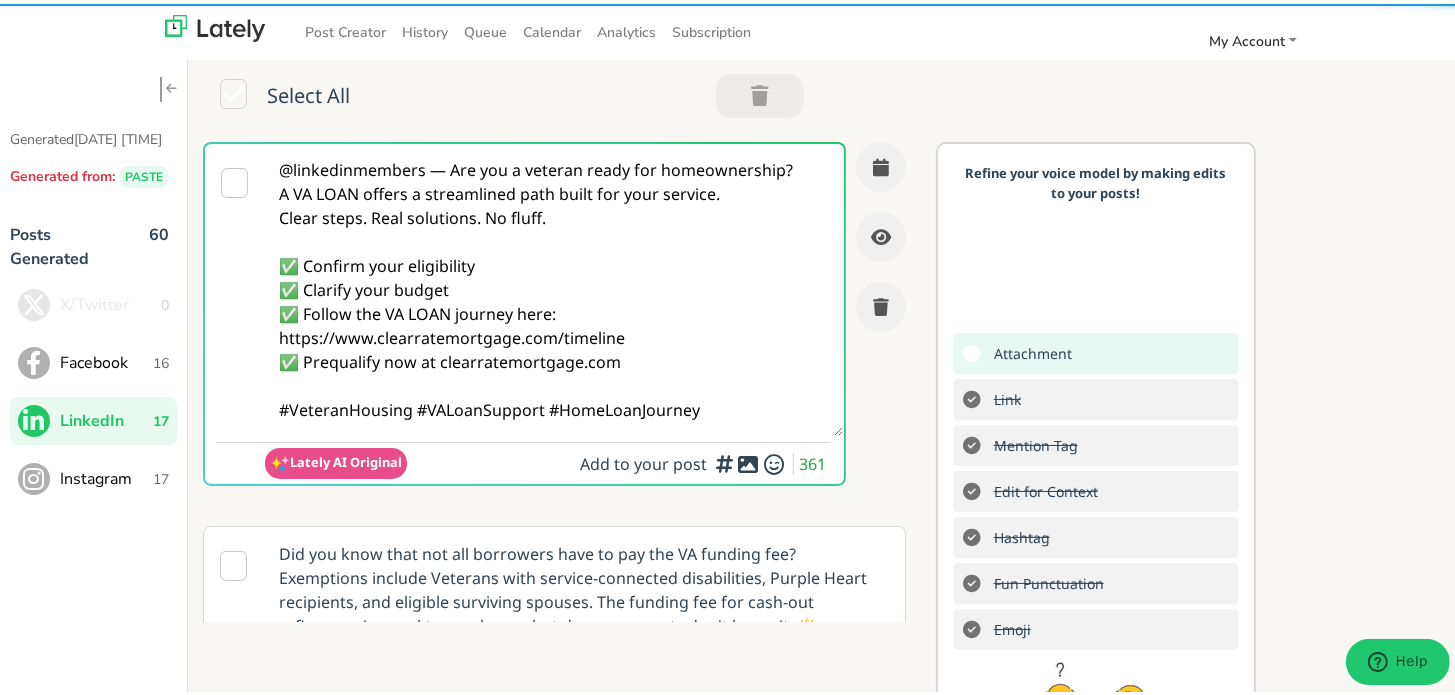 click on "@linkedinmembers — Are you a veteran ready for homeownership?
A VA LOAN offers a streamlined path built for your service.
Clear steps. Real solutions. No fluff.
✅ Confirm your eligibility
✅ Clarify your budget
✅ Follow the VA LOAN journey here: https://www.clearratemortgage.com/timeline
✅ Prequalify now at clearratemortgage.com
#VeteranHousing #VALoanSupport #HomeLoanJourney" at bounding box center (554, 286) 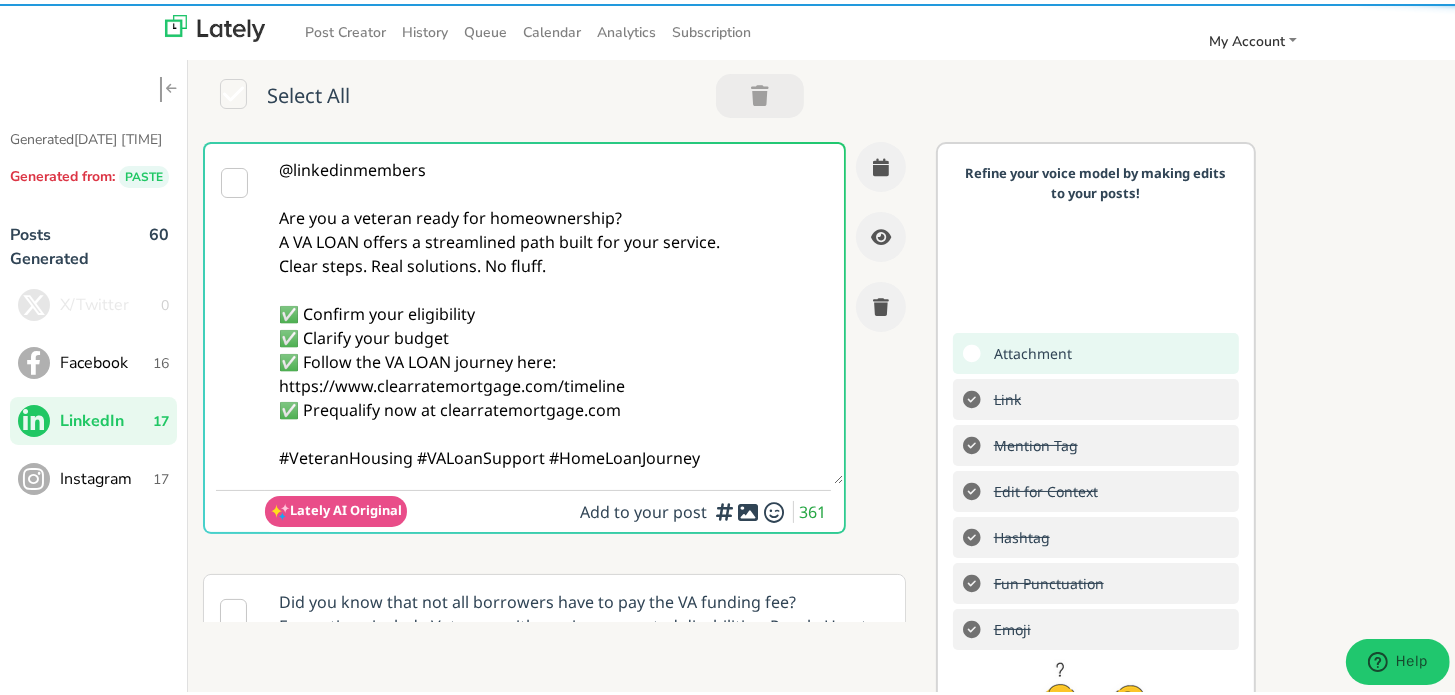 click on "@linkedinmembers
Are you a veteran ready for homeownership?
A VA LOAN offers a streamlined path built for your service.
Clear steps. Real solutions. No fluff.
✅ Confirm your eligibility
✅ Clarify your budget
✅ Follow the VA LOAN journey here: https://www.clearratemortgage.com/timeline
✅ Prequalify now at clearratemortgage.com
#VeteranHousing #VALoanSupport #HomeLoanJourney" at bounding box center [554, 310] 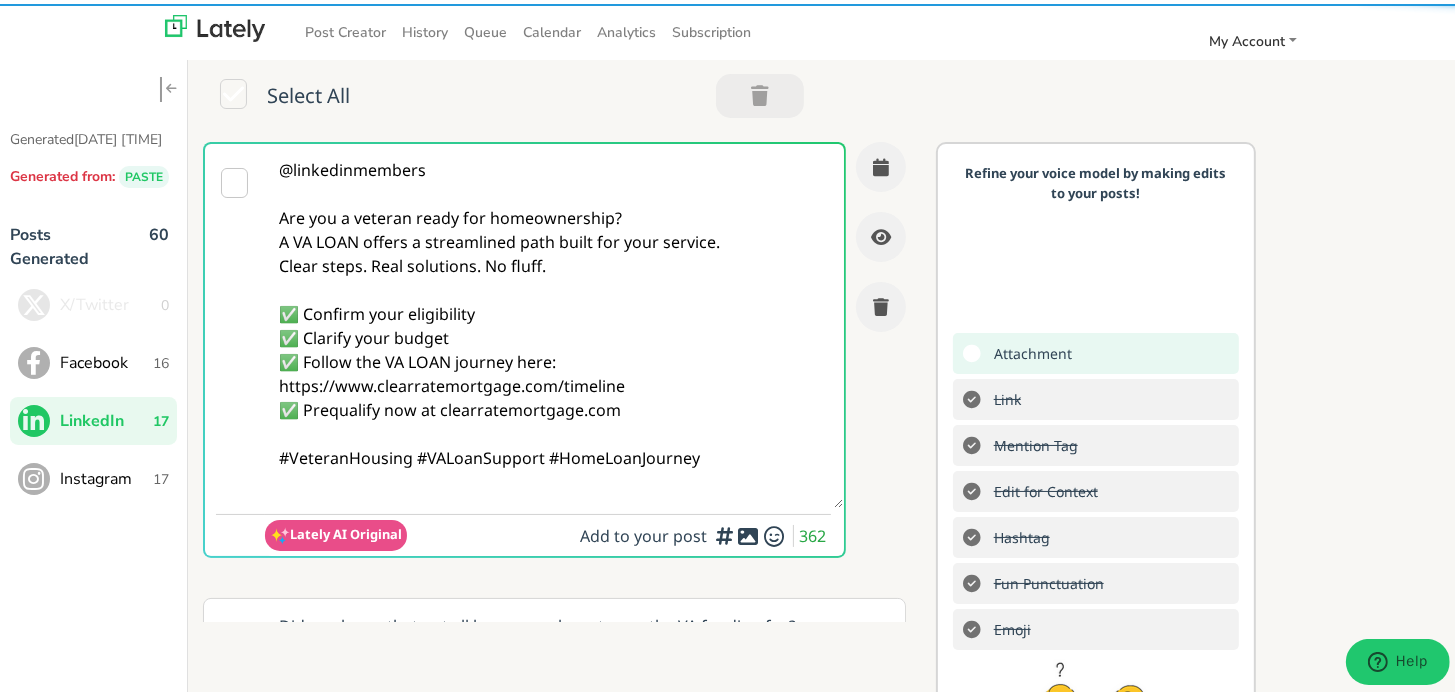 click on "@linkedinmembers
Are you a veteran ready for homeownership?
A VA LOAN offers a streamlined path built for your service.
Clear steps. Real solutions. No fluff.
✅ Confirm your eligibility
✅ Clarify your budget
✅ Follow the VA LOAN journey here: https://www.clearratemortgage.com/timeline
✅ Prequalify now at clearratemortgage.com
#VeteranHousing #VALoanSupport #HomeLoanJourney" at bounding box center [554, 322] 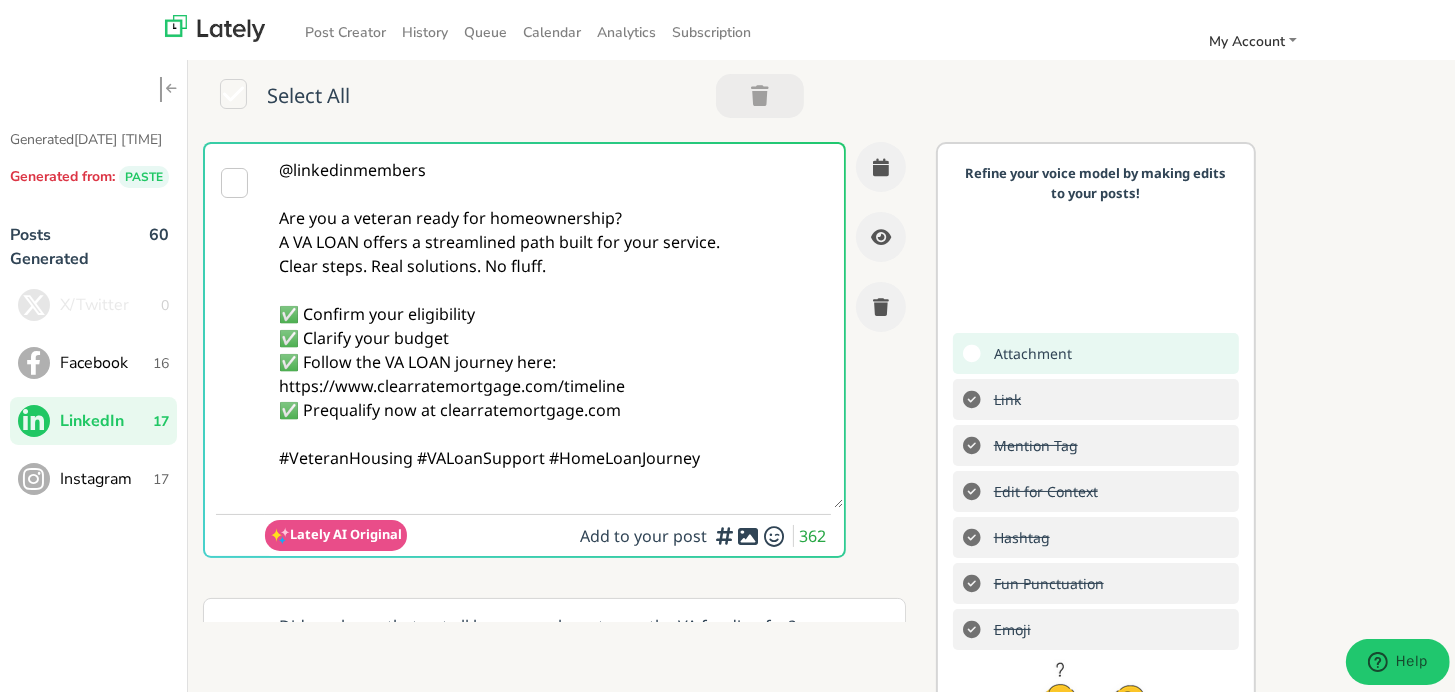 click on "@linkedinmembers
Are you a veteran ready for homeownership?
A VA LOAN offers a streamlined path built for your service.
Clear steps. Real solutions. No fluff.
✅ Confirm your eligibility
✅ Clarify your budget
✅ Follow the VA LOAN journey here: https://www.clearratemortgage.com/timeline
✅ Prequalify now at clearratemortgage.com
#VeteranHousing #VALoanSupport #HomeLoanJourney" at bounding box center [554, 322] 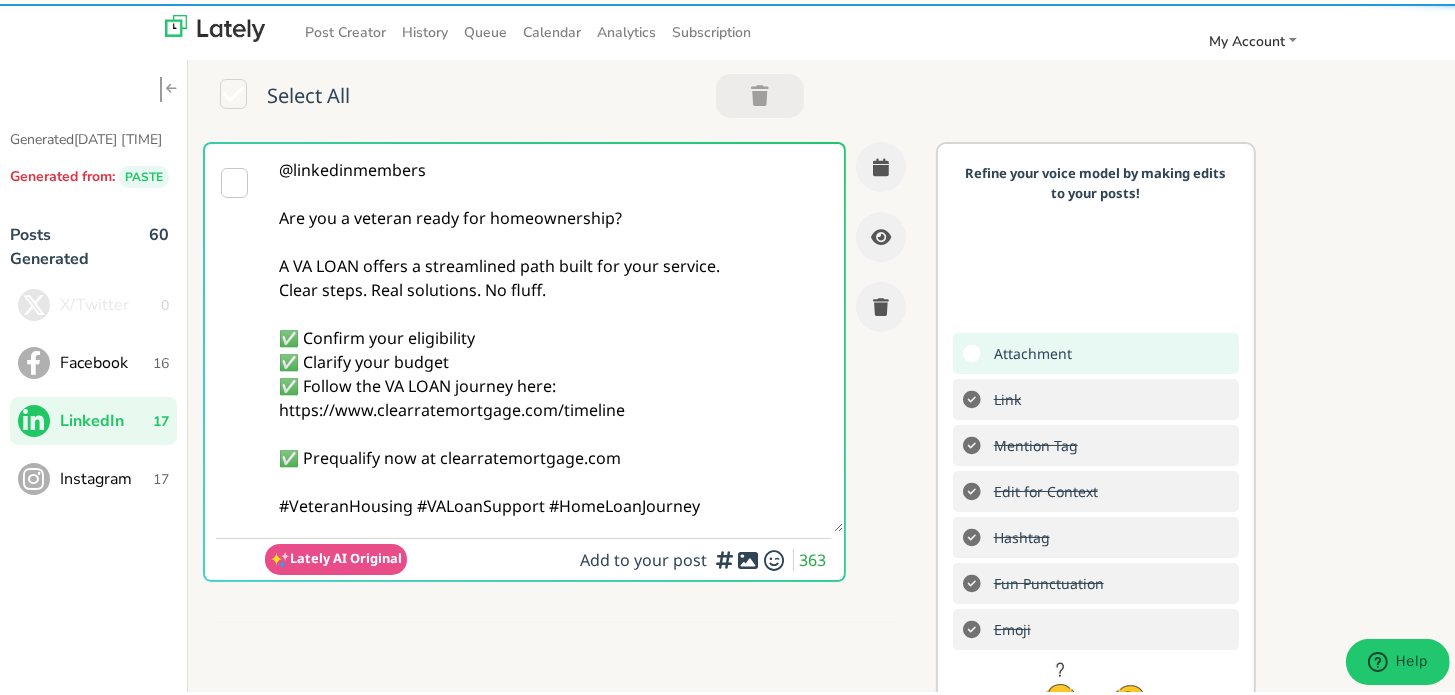 click on "@linkedinmembers
Are you a veteran ready for homeownership?
A VA LOAN offers a streamlined path built for your service.
Clear steps. Real solutions. No fluff.
✅ Confirm your eligibility
✅ Clarify your budget
✅ Follow the VA LOAN journey here: https://www.clearratemortgage.com/timeline
✅ Prequalify now at clearratemortgage.com
#VeteranHousing #VALoanSupport #HomeLoanJourney" at bounding box center [554, 334] 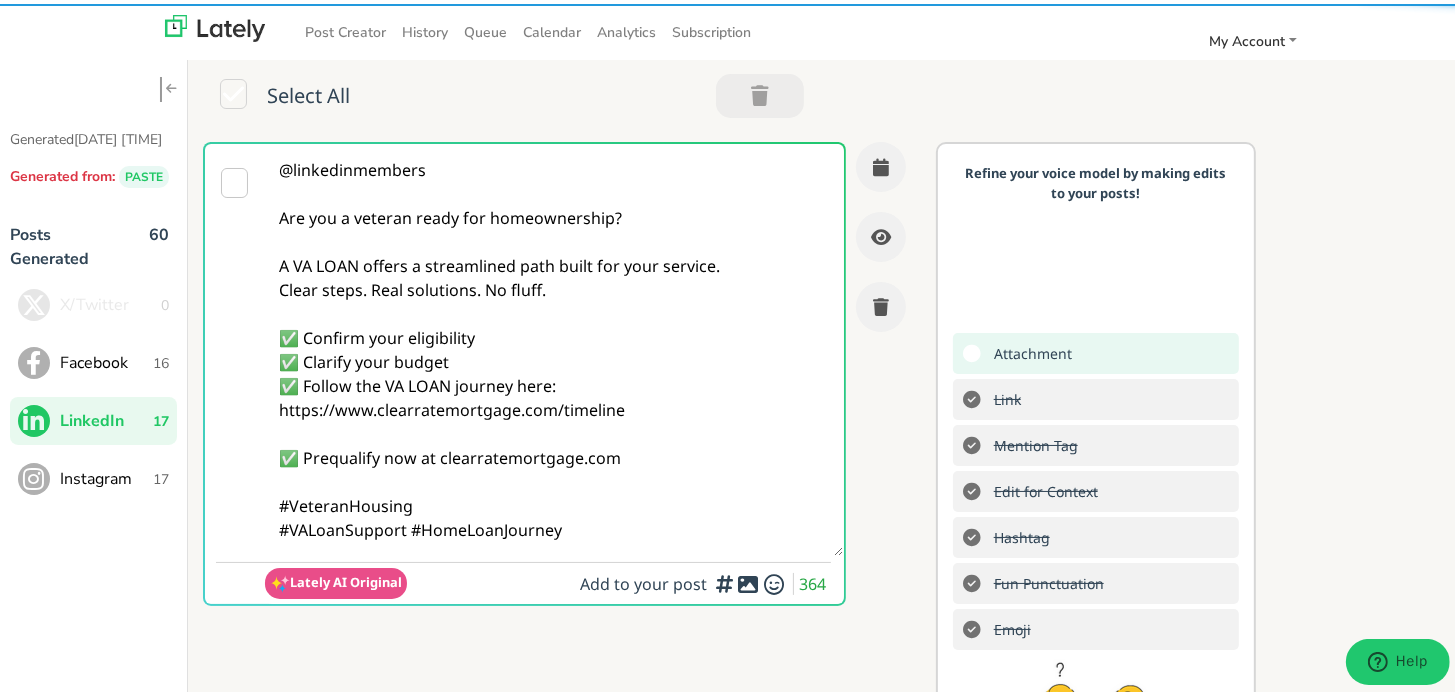 click on "@linkedinmembers
Are you a veteran ready for homeownership?
A VA LOAN offers a streamlined path built for your service.
Clear steps. Real solutions. No fluff.
✅ Confirm your eligibility
✅ Clarify your budget
✅ Follow the VA LOAN journey here: https://www.clearratemortgage.com/timeline
✅ Prequalify now at clearratemortgage.com
#VeteranHousing
#VALoanSupport #HomeLoanJourney" at bounding box center [554, 346] 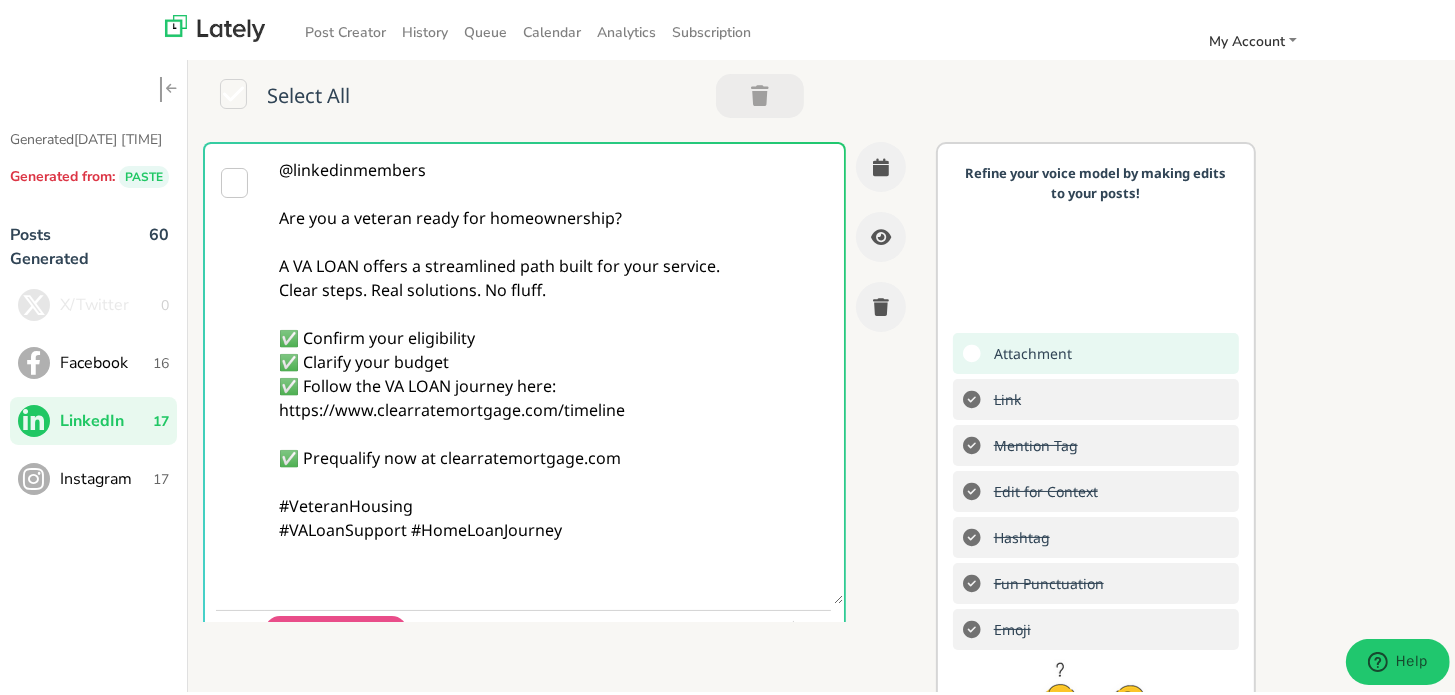 paste on "Follow Us On Our Social Media Platforms!
Facebook: https://www.facebook.com/clearratemortgage
LinkedIn: https://www.linkedin.com/company/clear-rate-mortgage/posts/?feedView=all
Instagram: https://www.instagram.com/clear.rate.mortgage/" 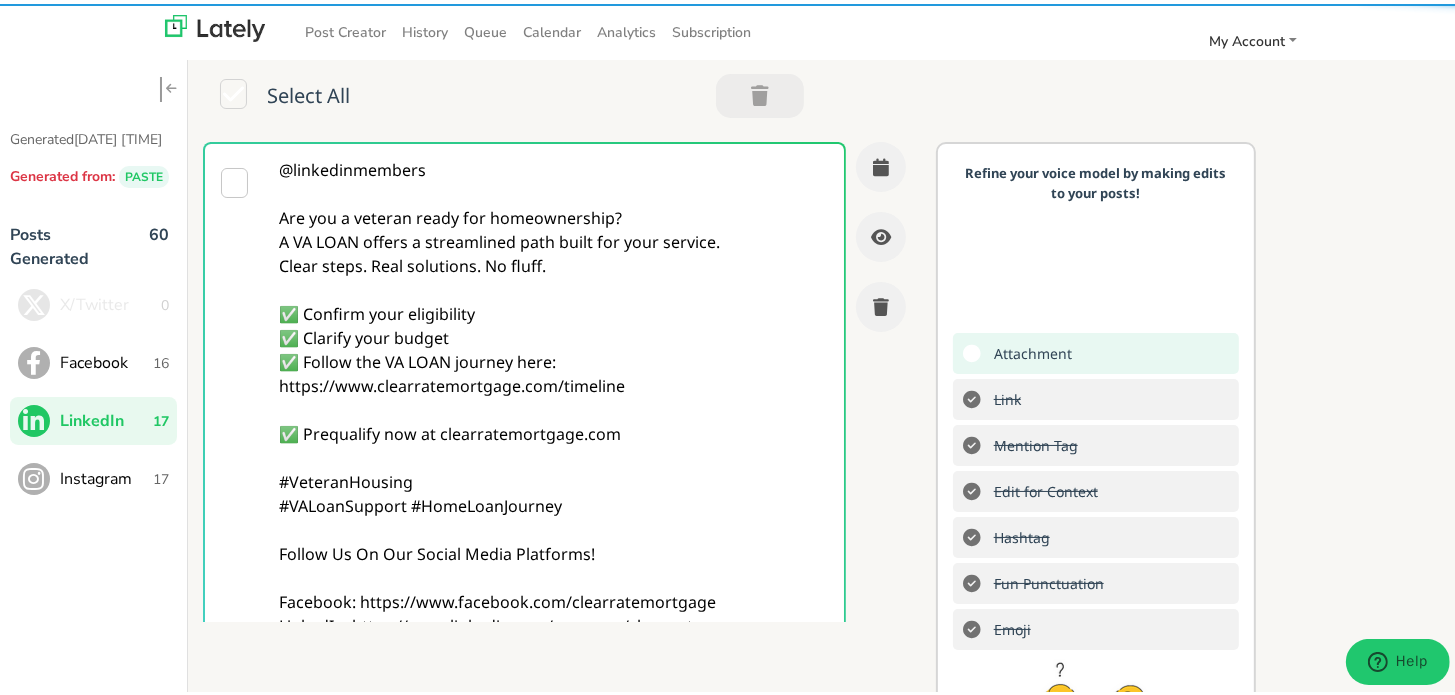 type on "@linkedinmembers
Are you a veteran ready for homeownership?
A VA LOAN offers a streamlined path built for your service.
Clear steps. Real solutions. No fluff.
✅ Confirm your eligibility
✅ Clarify your budget
✅ Follow the VA LOAN journey here: https://www.clearratemortgage.com/timeline
✅ Prequalify now at clearratemortgage.com
#VeteranHousing
#VALoanSupport #HomeLoanJourney
Follow Us On Our Social Media Platforms!
Facebook: https://www.facebook.com/clearratemortgage
LinkedIn: https://www.linkedin.com/company/clear-rate-mortgage/posts/?feedView=all
Instagram: https://www.instagram.com/clear.rate.mortgage/" 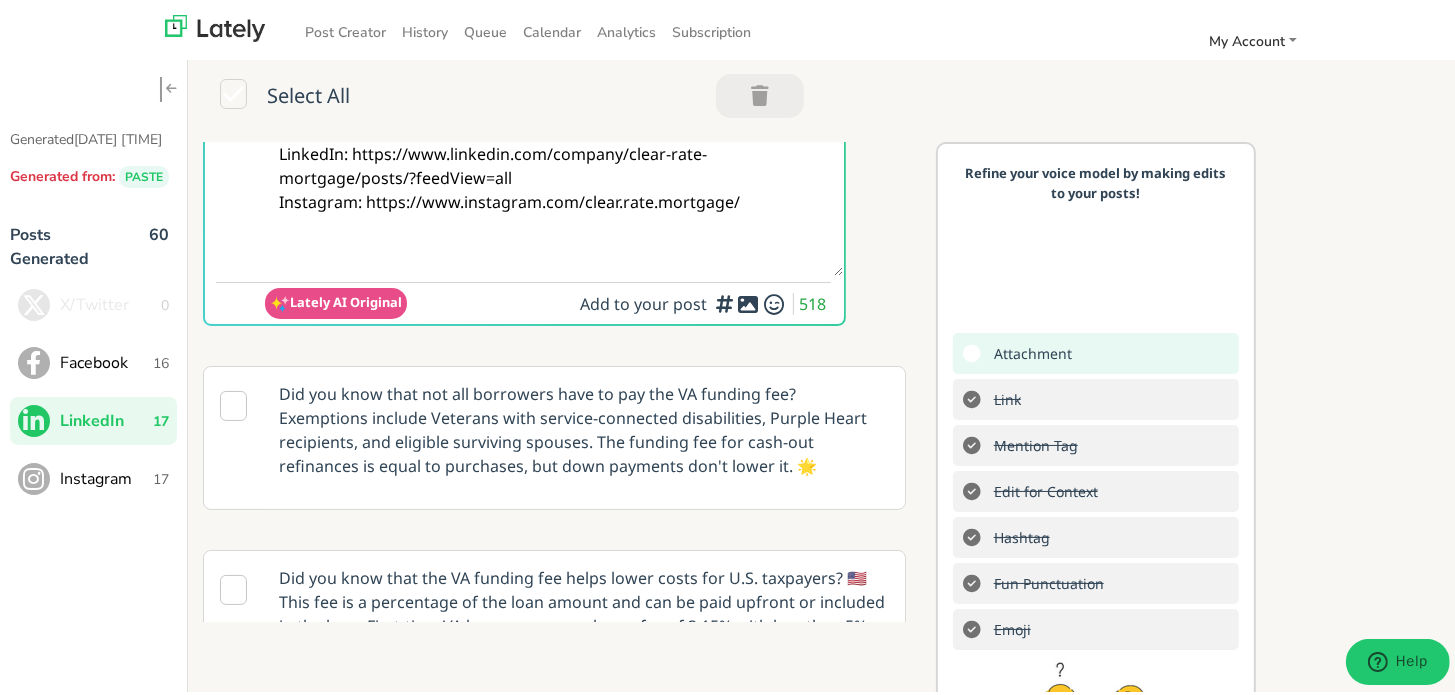 scroll, scrollTop: 500, scrollLeft: 0, axis: vertical 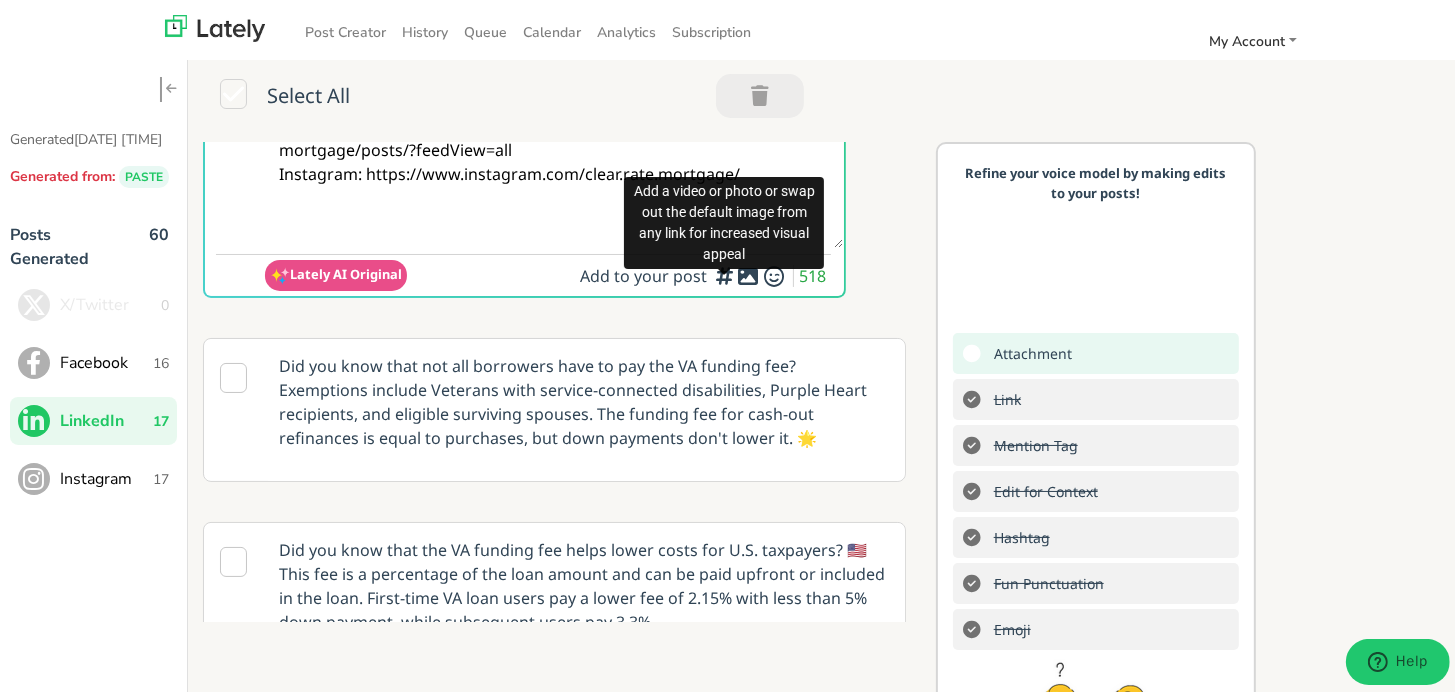 click at bounding box center [748, 272] 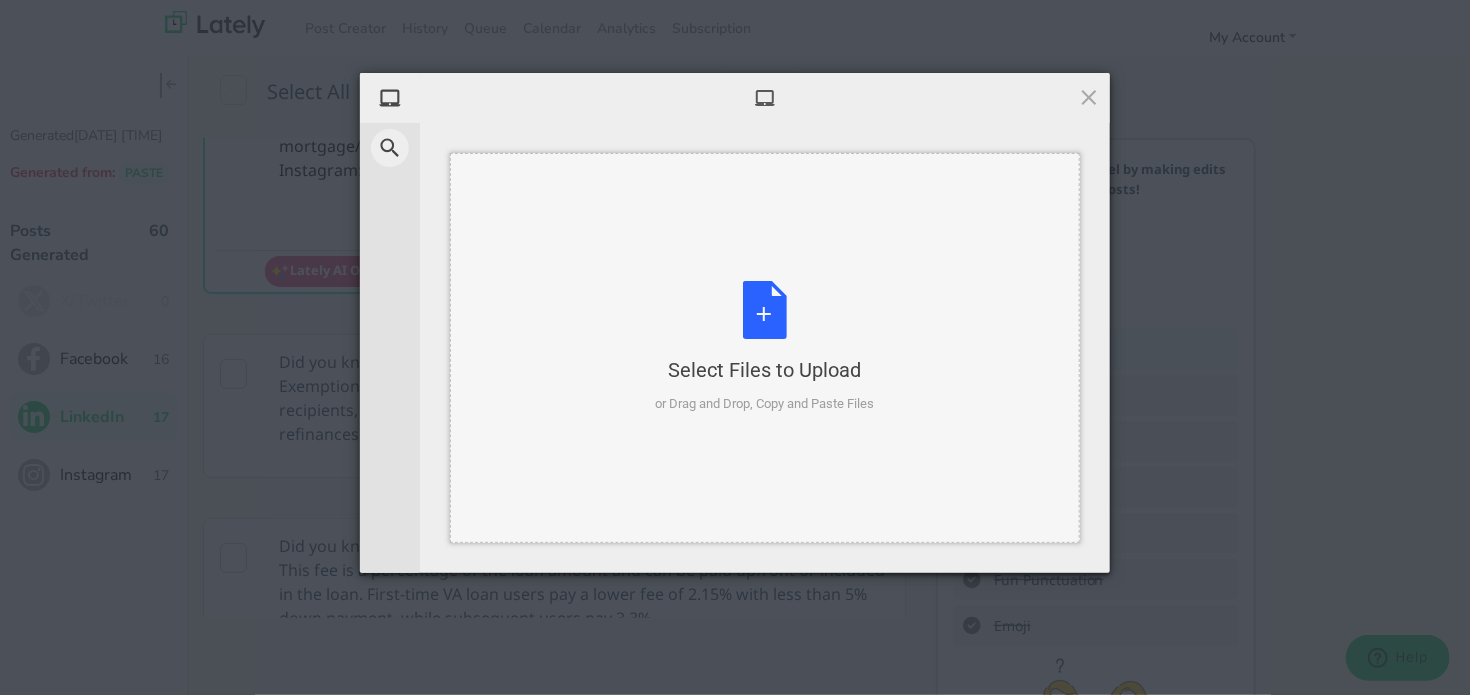 click on "Select Files to Upload
or Drag and Drop, Copy and Paste Files" at bounding box center [765, 348] 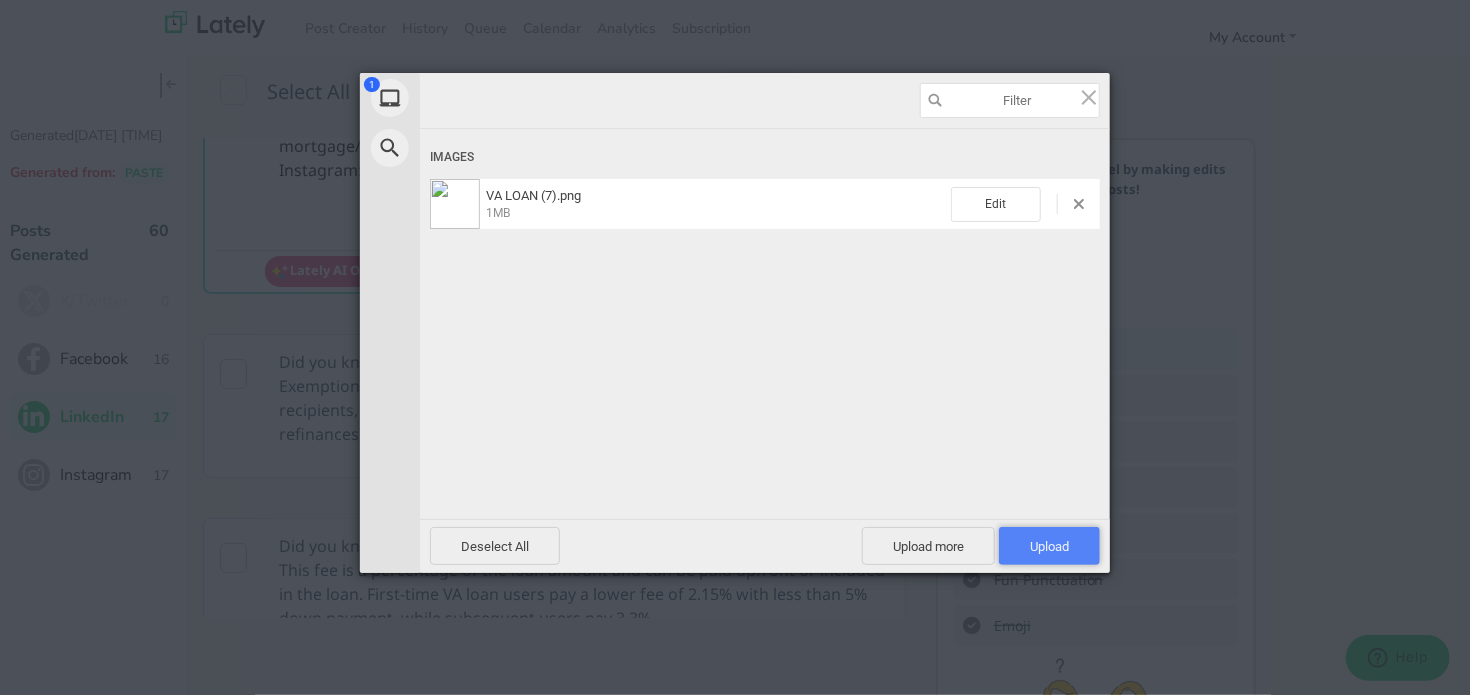 click on "Upload
1" at bounding box center (1049, 546) 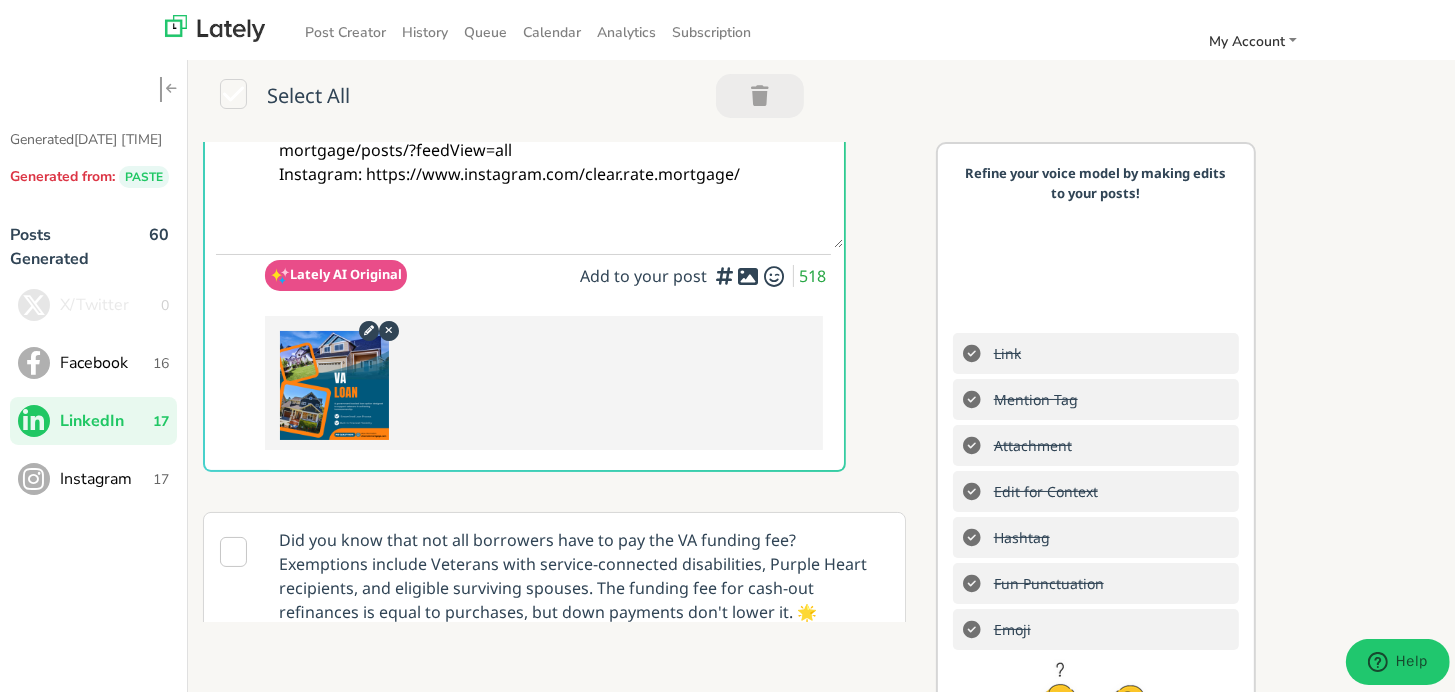 scroll, scrollTop: 0, scrollLeft: 0, axis: both 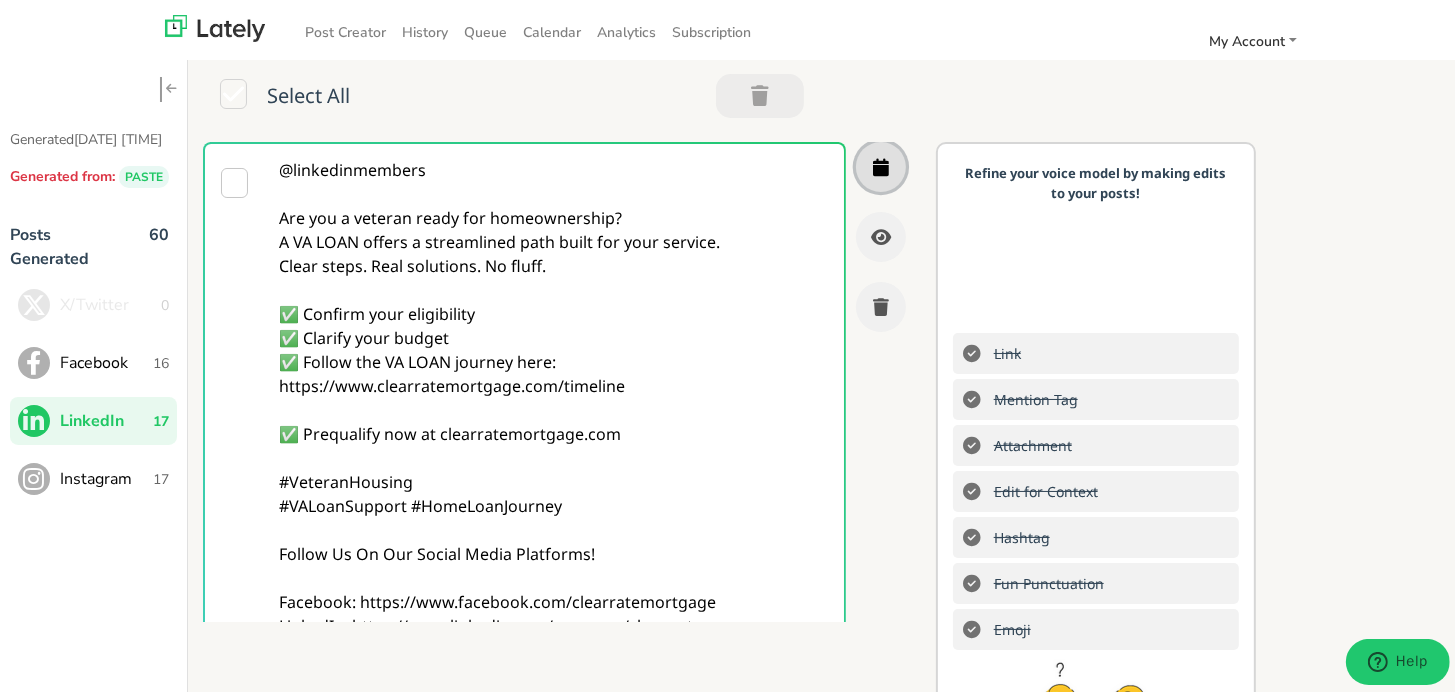 click at bounding box center (881, 163) 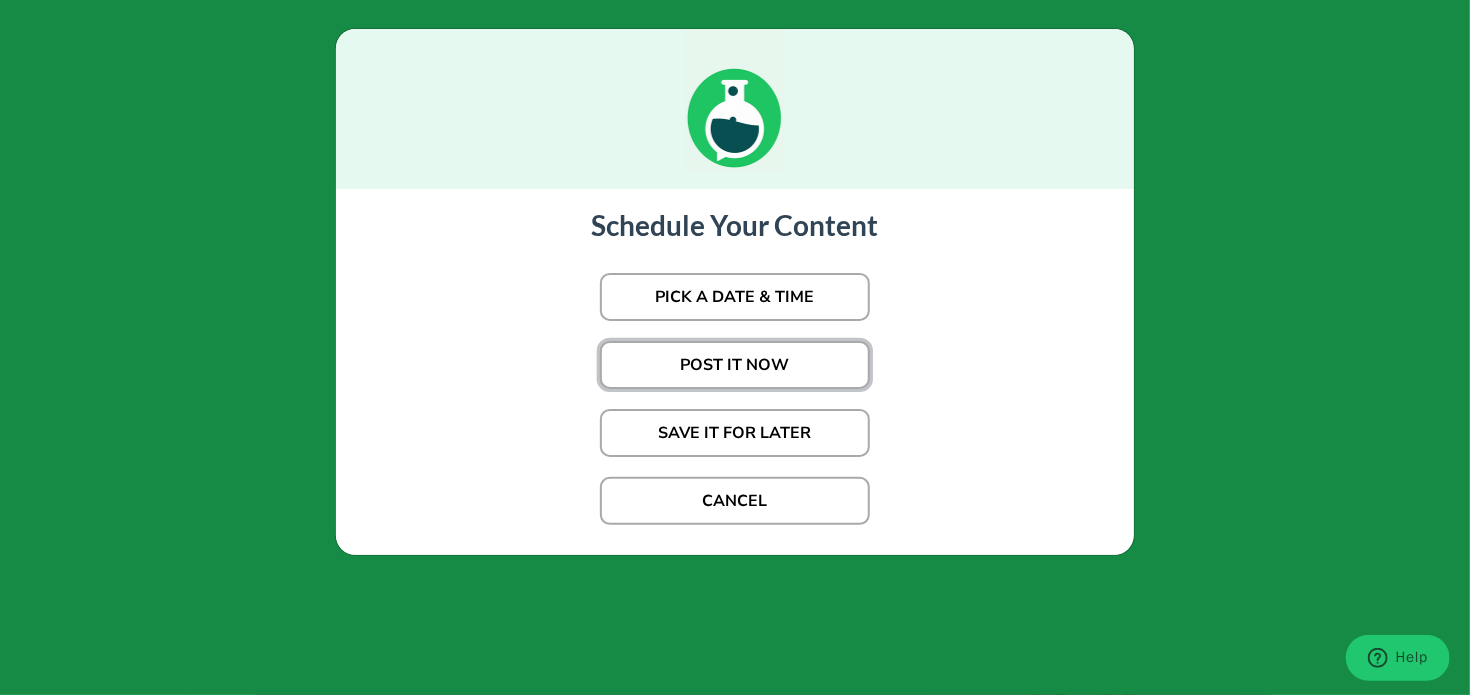 click on "POST IT NOW" at bounding box center [735, 365] 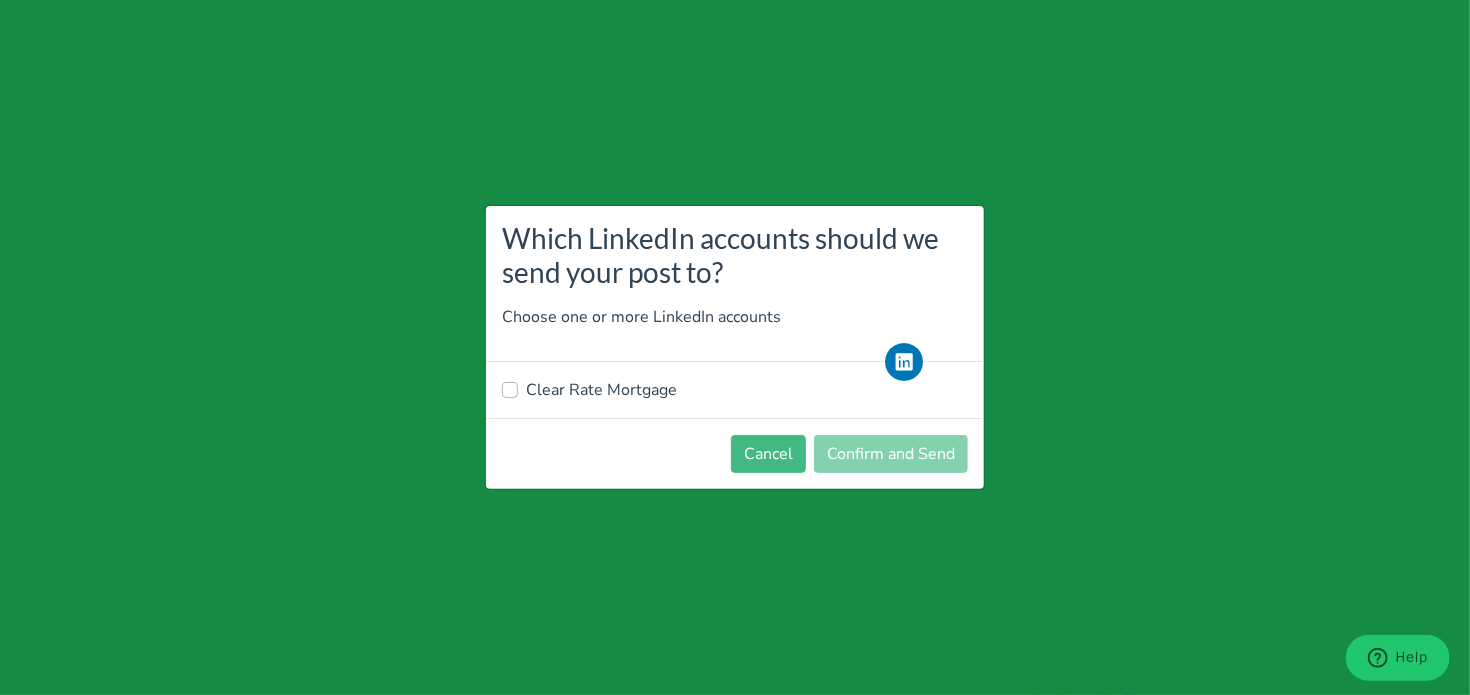 click on "Clear Rate Mortgage" at bounding box center (601, 390) 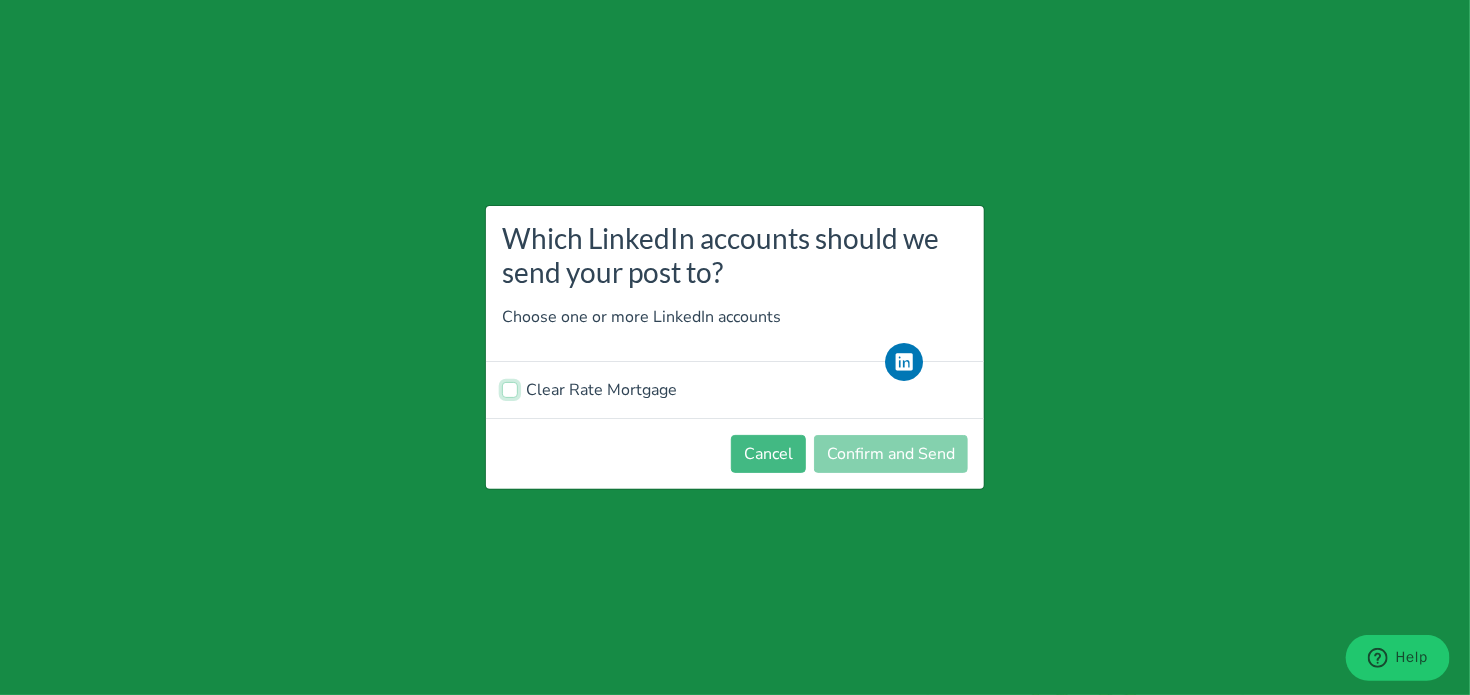 click on "Clear Rate Mortgage" at bounding box center (510, 388) 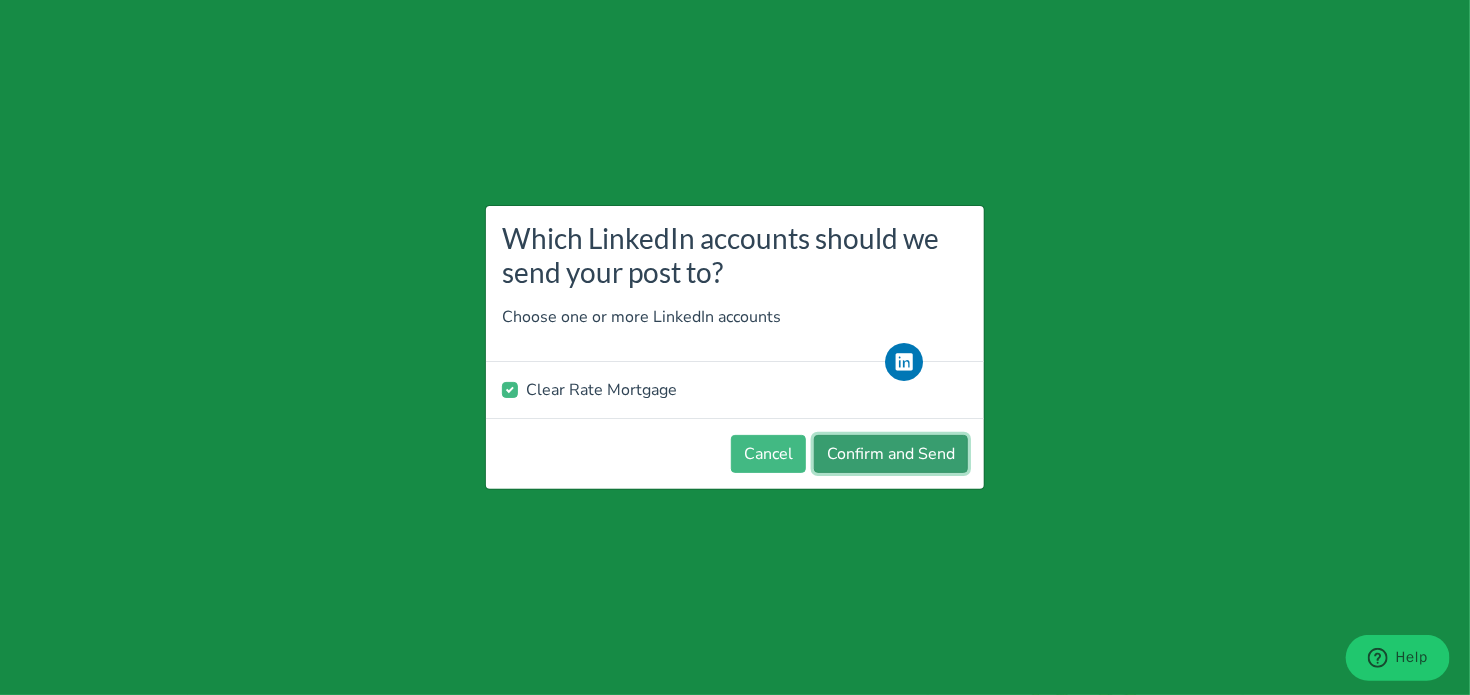 click on "Confirm and Send" at bounding box center [891, 454] 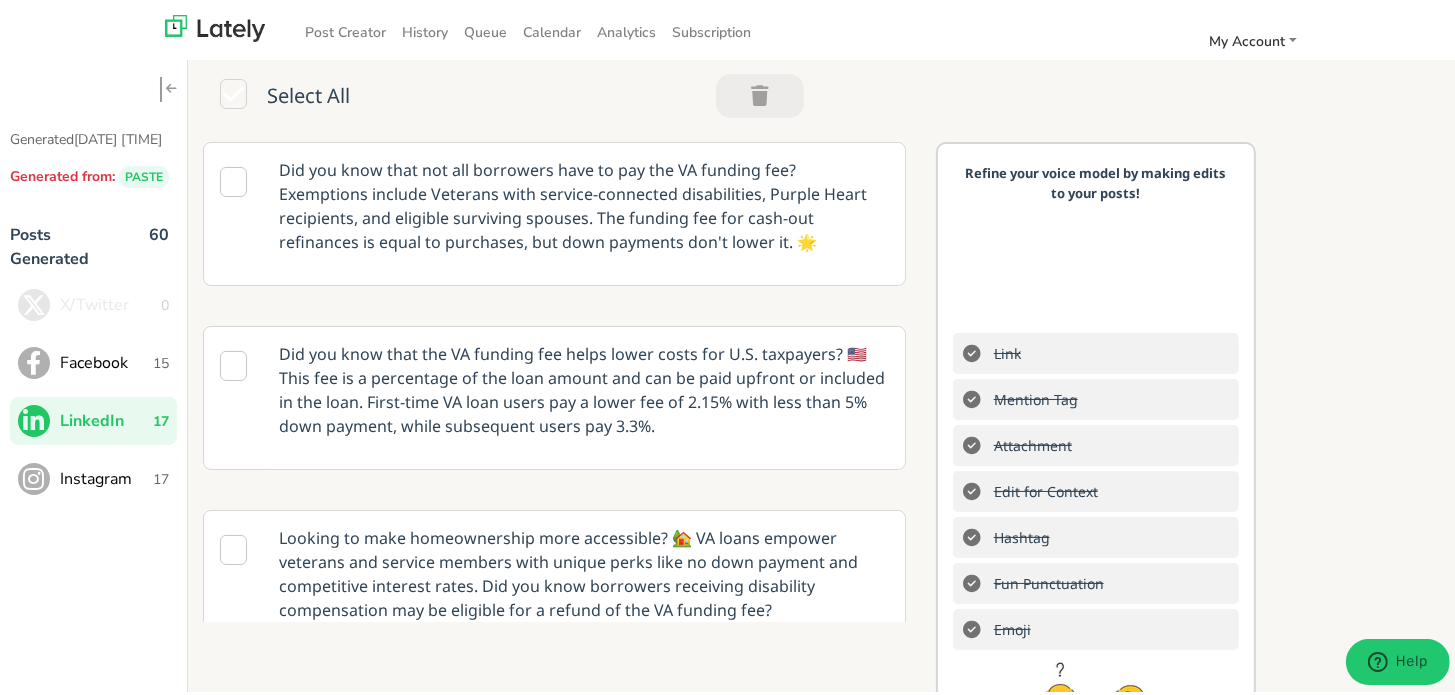 click on "17" at bounding box center (161, 475) 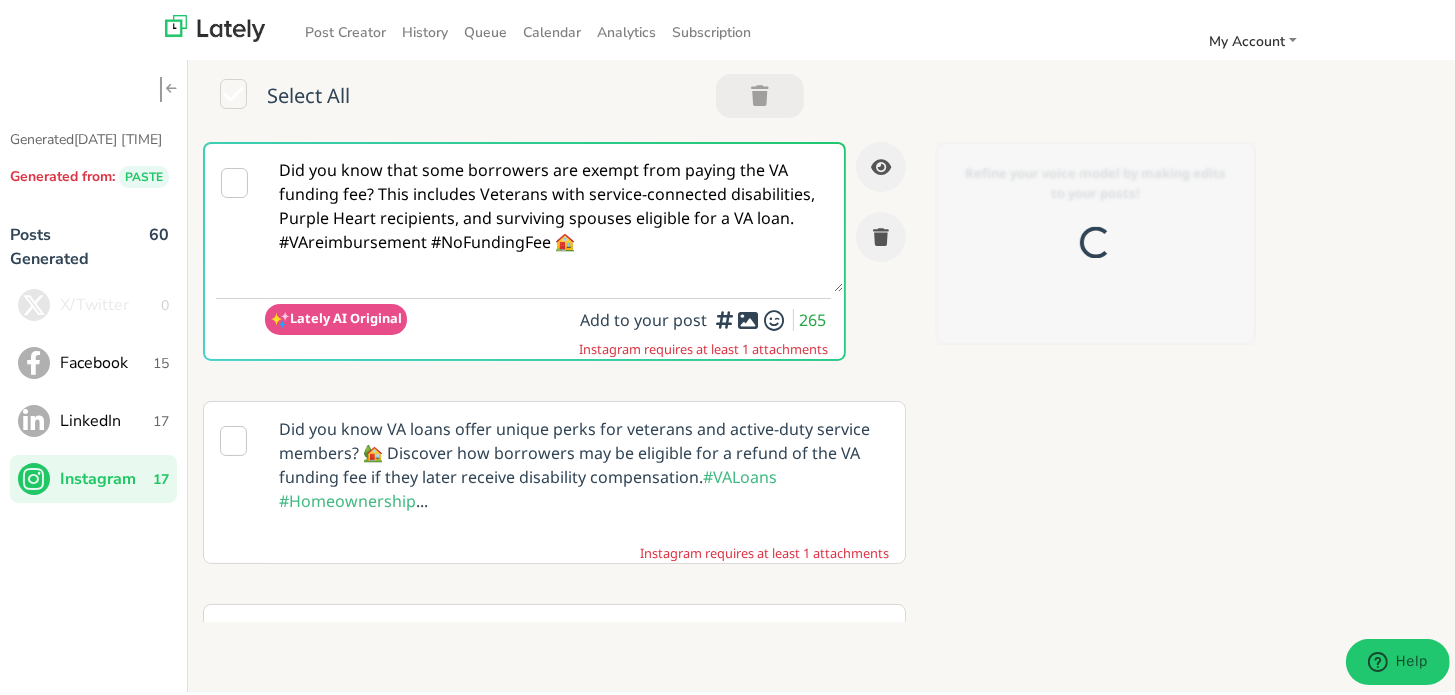scroll, scrollTop: 0, scrollLeft: 0, axis: both 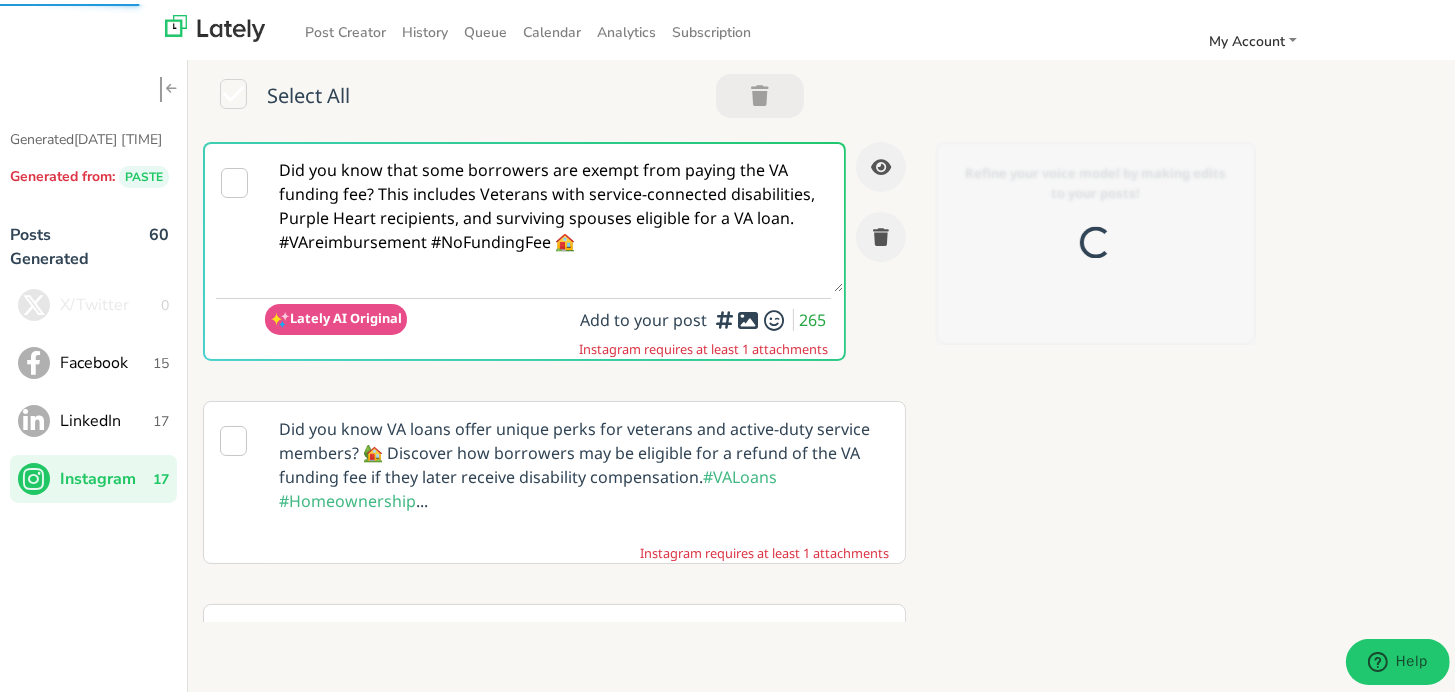click on "Did you know that some borrowers are exempt from paying the VA funding fee? This includes Veterans with service-connected disabilities, Purple Heart recipients, and surviving spouses eligible for a VA loan. #VAreimbursement #NoFundingFee 🏠" at bounding box center [554, 214] 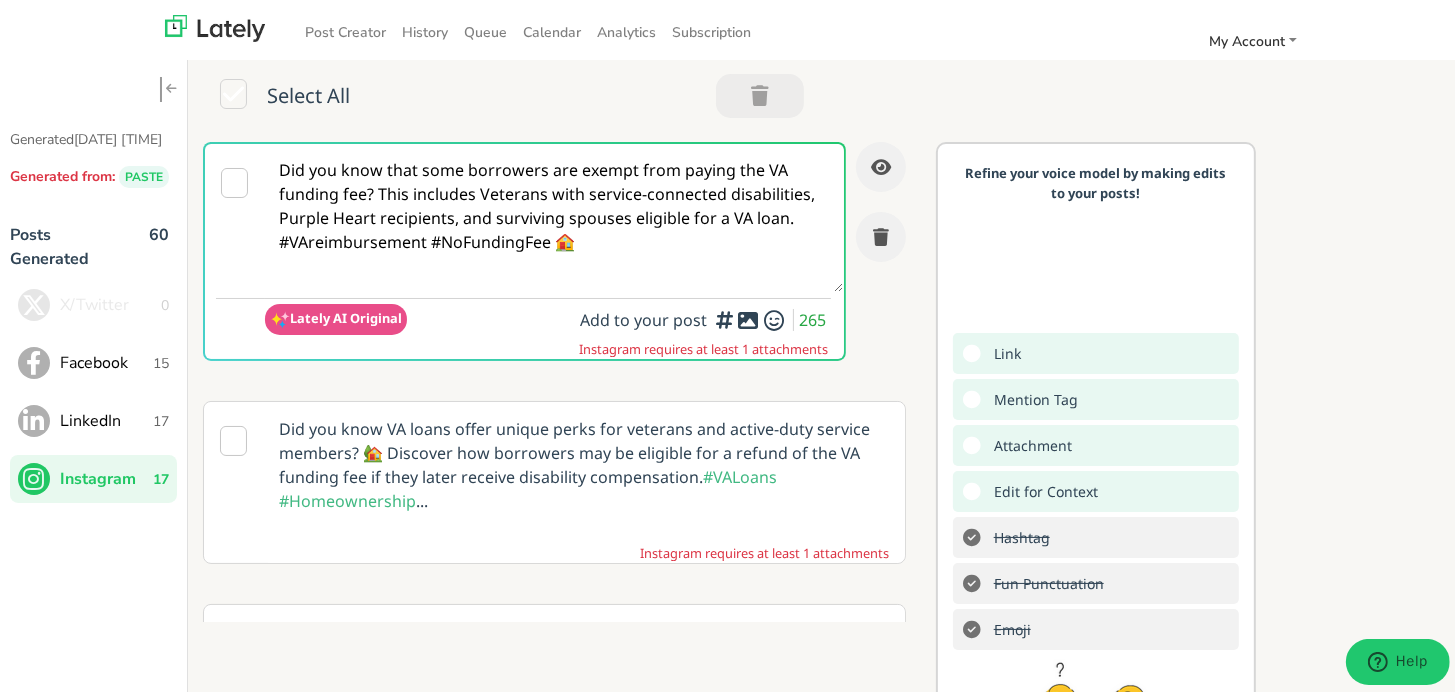 paste on "Military life doesn’t have to delay your dream home. 🏠
A VA LOAN makes it doable—no hassle, just steps.
@militaryfamilies, let’s simplify the process.
✨ Your next move:
✅ Get your service paperwork ready
✅ Explore what works for you
✅ See how VA LOAN steps work: https://www.clearratemortgage.com/timeline
✅ Prequalify now at clearratemortgage.com
#MilitaryHomeGoals #VAHomeReady #MortgageMadeSimple" 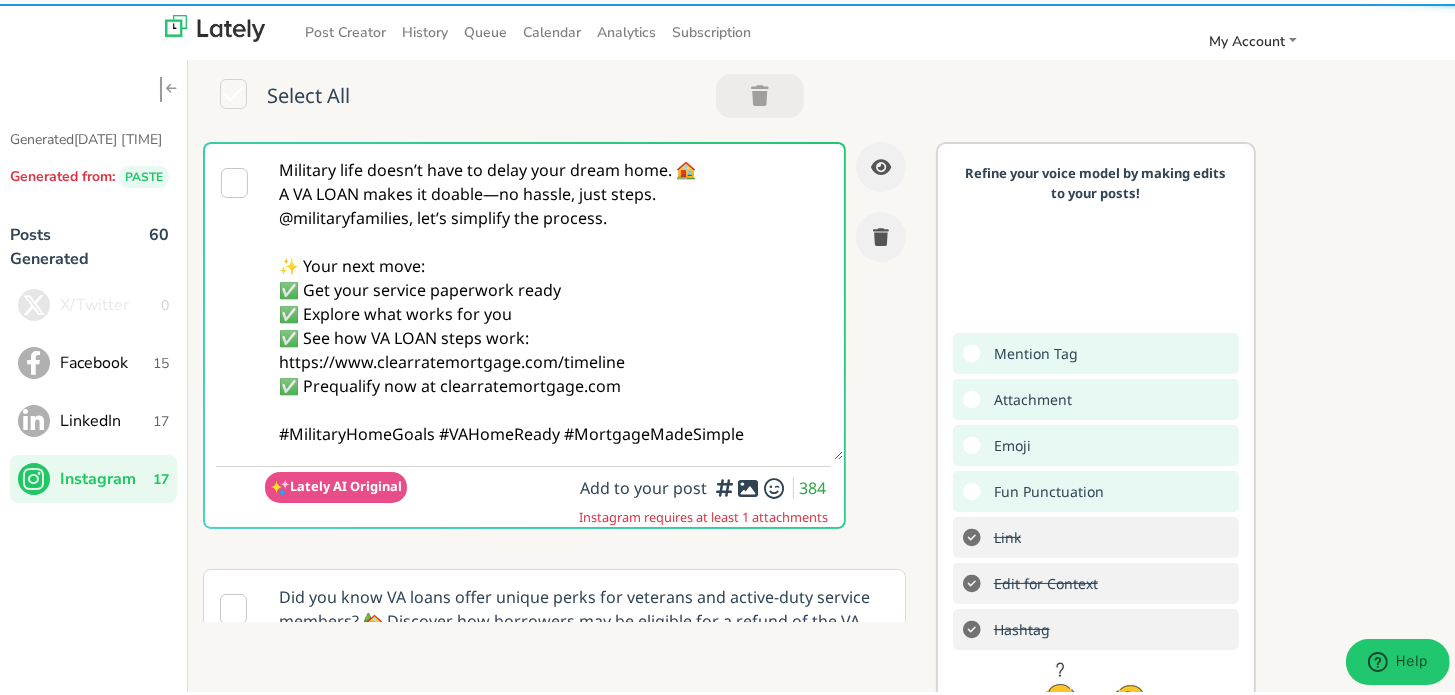 click on "Military life doesn’t have to delay your dream home. 🏠
A VA LOAN makes it doable—no hassle, just steps.
@militaryfamilies, let’s simplify the process.
✨ Your next move:
✅ Get your service paperwork ready
✅ Explore what works for you
✅ See how VA LOAN steps work: https://www.clearratemortgage.com/timeline
✅ Prequalify now at clearratemortgage.com
#MilitaryHomeGoals #VAHomeReady #MortgageMadeSimple" at bounding box center [554, 298] 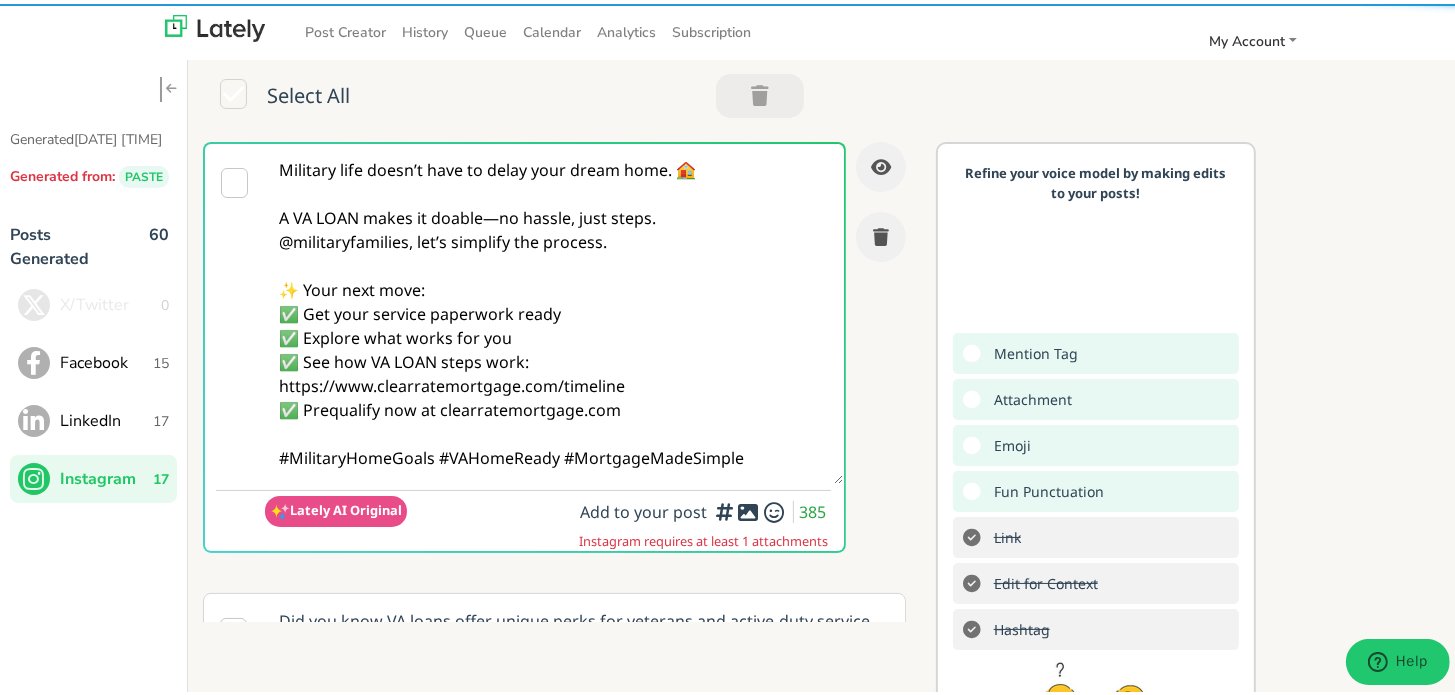 click on "Military life doesn’t have to delay your dream home. 🏠
A VA LOAN makes it doable—no hassle, just steps.
@militaryfamilies, let’s simplify the process.
✨ Your next move:
✅ Get your service paperwork ready
✅ Explore what works for you
✅ See how VA LOAN steps work: https://www.clearratemortgage.com/timeline
✅ Prequalify now at clearratemortgage.com
#MilitaryHomeGoals #VAHomeReady #MortgageMadeSimple" at bounding box center [554, 310] 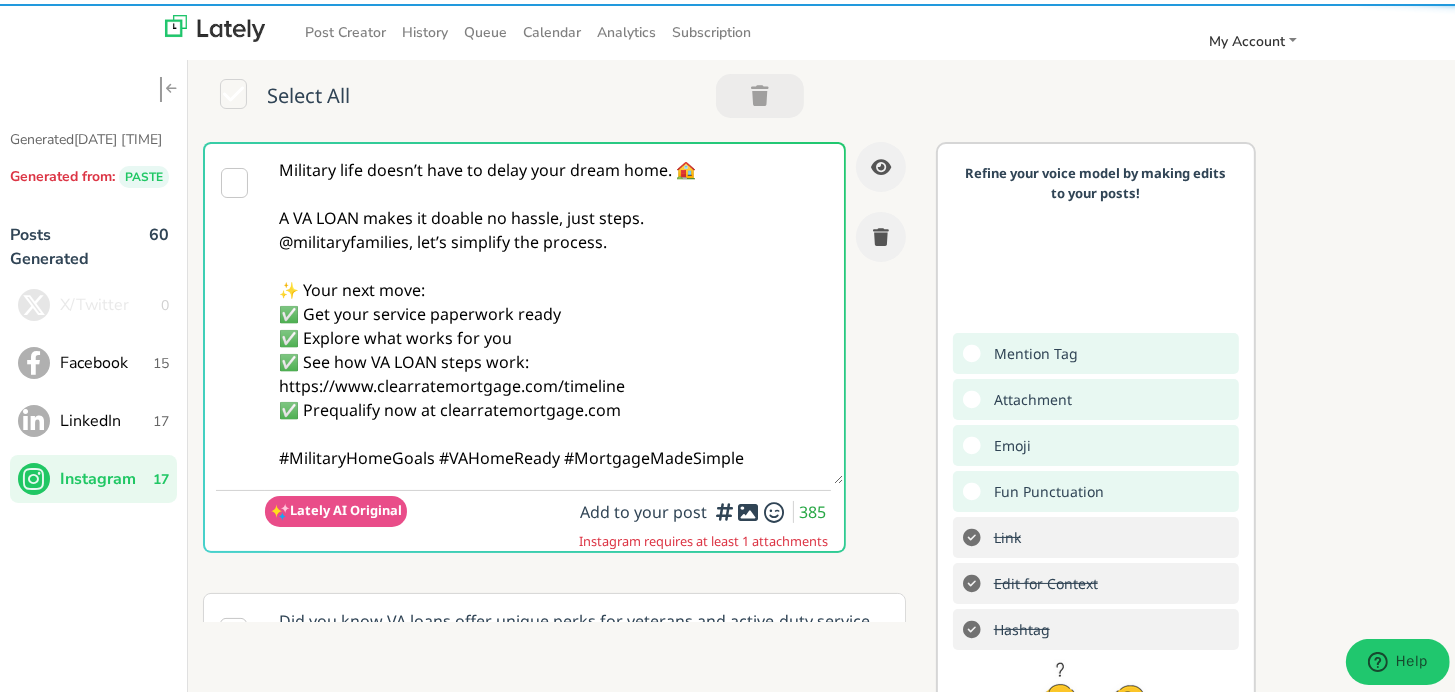 click on "Military life doesn’t have to delay your dream home. 🏠
A VA LOAN makes it doable no hassle, just steps.
@militaryfamilies, let’s simplify the process.
✨ Your next move:
✅ Get your service paperwork ready
✅ Explore what works for you
✅ See how VA LOAN steps work: https://www.clearratemortgage.com/timeline
✅ Prequalify now at clearratemortgage.com
#MilitaryHomeGoals #VAHomeReady #MortgageMadeSimple" at bounding box center [554, 310] 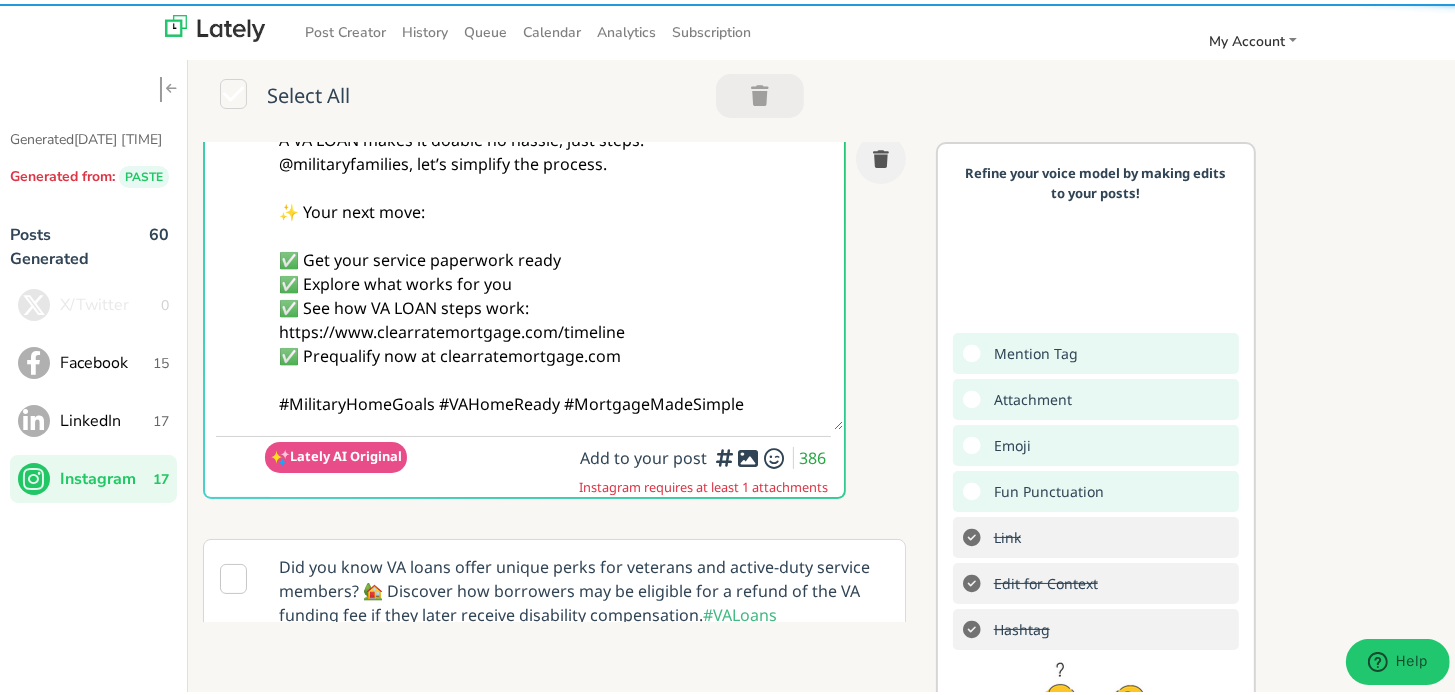 scroll, scrollTop: 200, scrollLeft: 0, axis: vertical 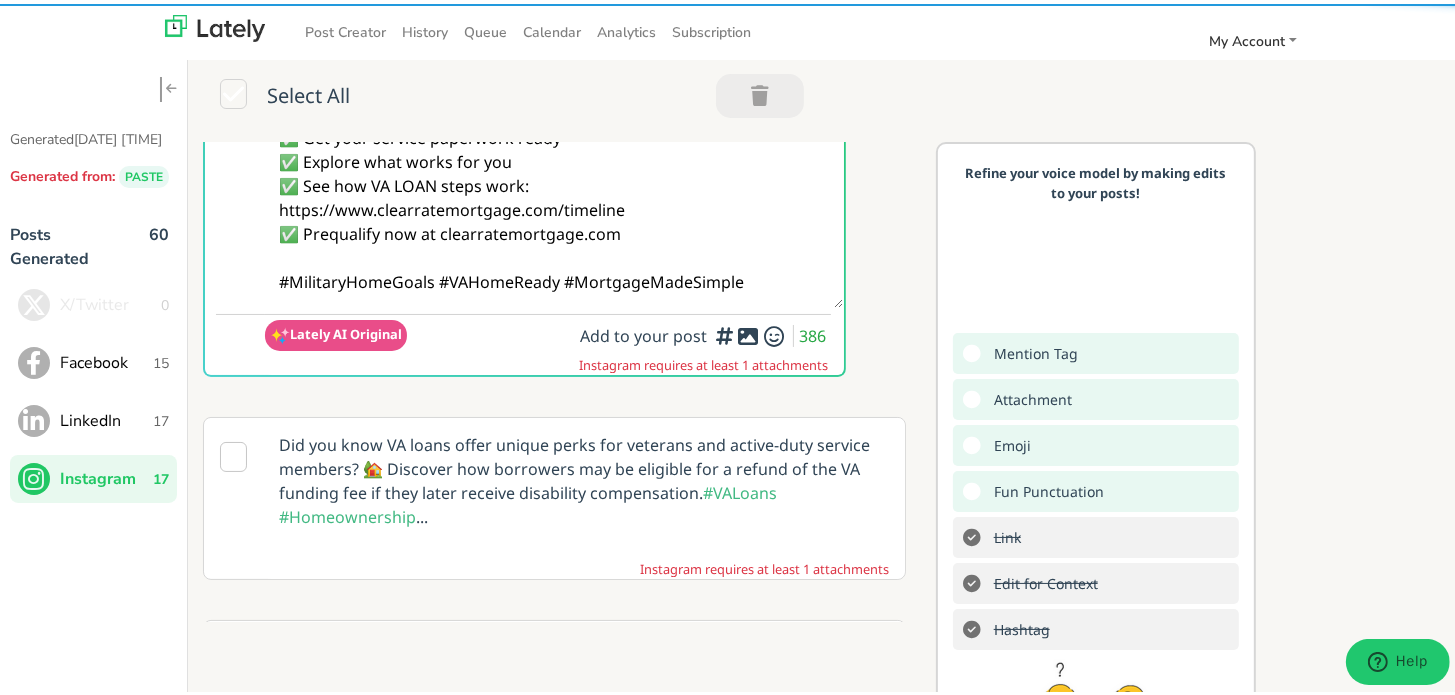 click on "Military life doesn’t have to delay your dream home. 🏠
A VA LOAN makes it doable no hassle, just steps.
@militaryfamilies, let’s simplify the process.
✨ Your next move:
✅ Get your service paperwork ready
✅ Explore what works for you
✅ See how VA LOAN steps work: https://www.clearratemortgage.com/timeline
✅ Prequalify now at clearratemortgage.com
#MilitaryHomeGoals #VAHomeReady #MortgageMadeSimple" at bounding box center [554, 122] 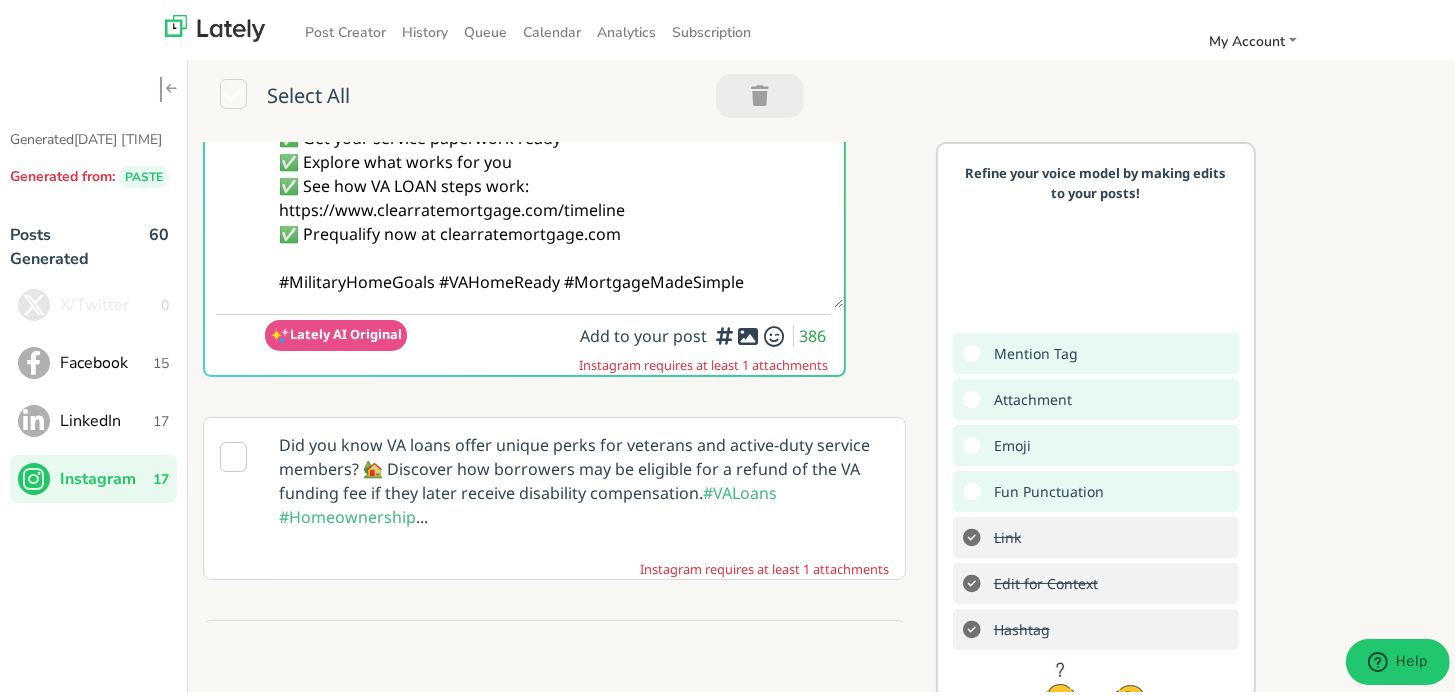 click on "Military life doesn’t have to delay your dream home. 🏠
A VA LOAN makes it doable no hassle, just steps.
@militaryfamilies, let’s simplify the process.
✨ Your next move:
✅ Get your service paperwork ready
✅ Explore what works for you
✅ See how VA LOAN steps work: https://www.clearratemortgage.com/timeline
✅ Prequalify now at clearratemortgage.com
#MilitaryHomeGoals #VAHomeReady #MortgageMadeSimple" at bounding box center [554, 122] 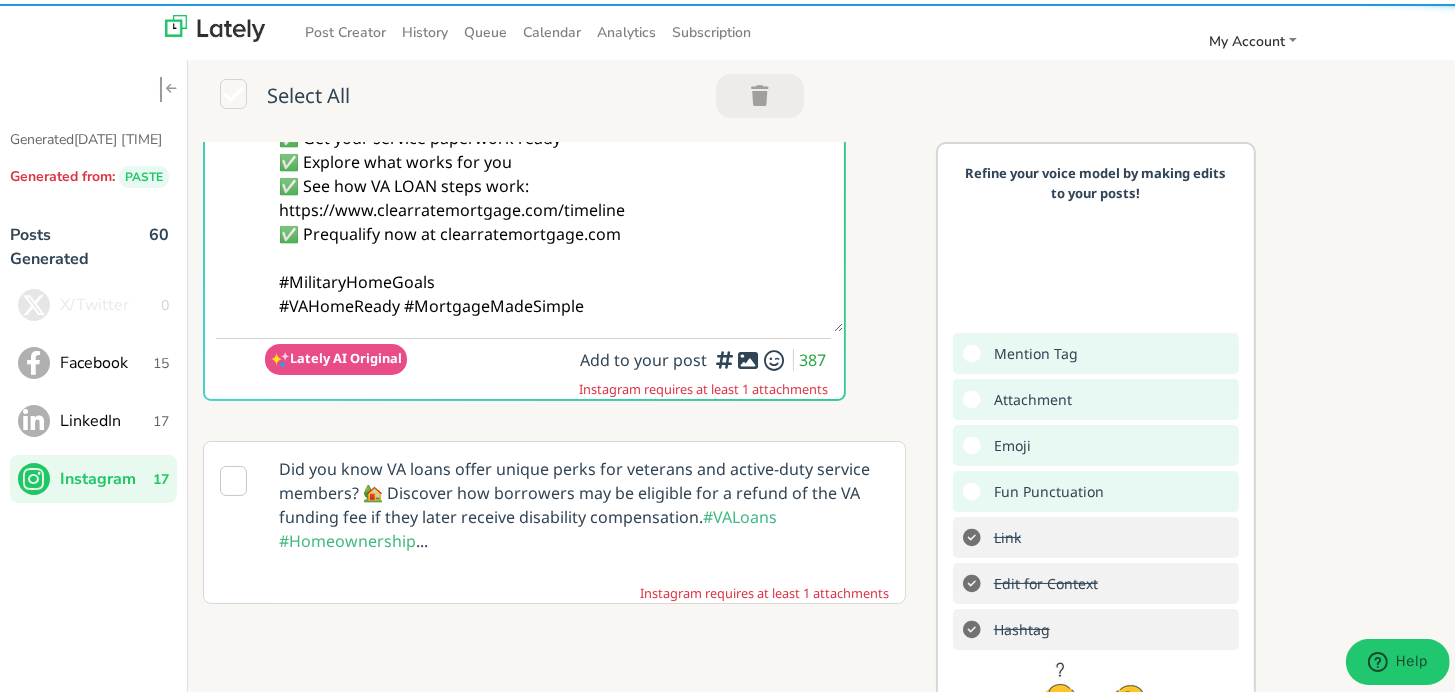 click on "Military life doesn’t have to delay your dream home. 🏠
A VA LOAN makes it doable no hassle, just steps.
@militaryfamilies, let’s simplify the process.
✨ Your next move:
✅ Get your service paperwork ready
✅ Explore what works for you
✅ See how VA LOAN steps work: https://www.clearratemortgage.com/timeline
✅ Prequalify now at clearratemortgage.com
#MilitaryHomeGoals
#VAHomeReady #MortgageMadeSimple" at bounding box center (554, 134) 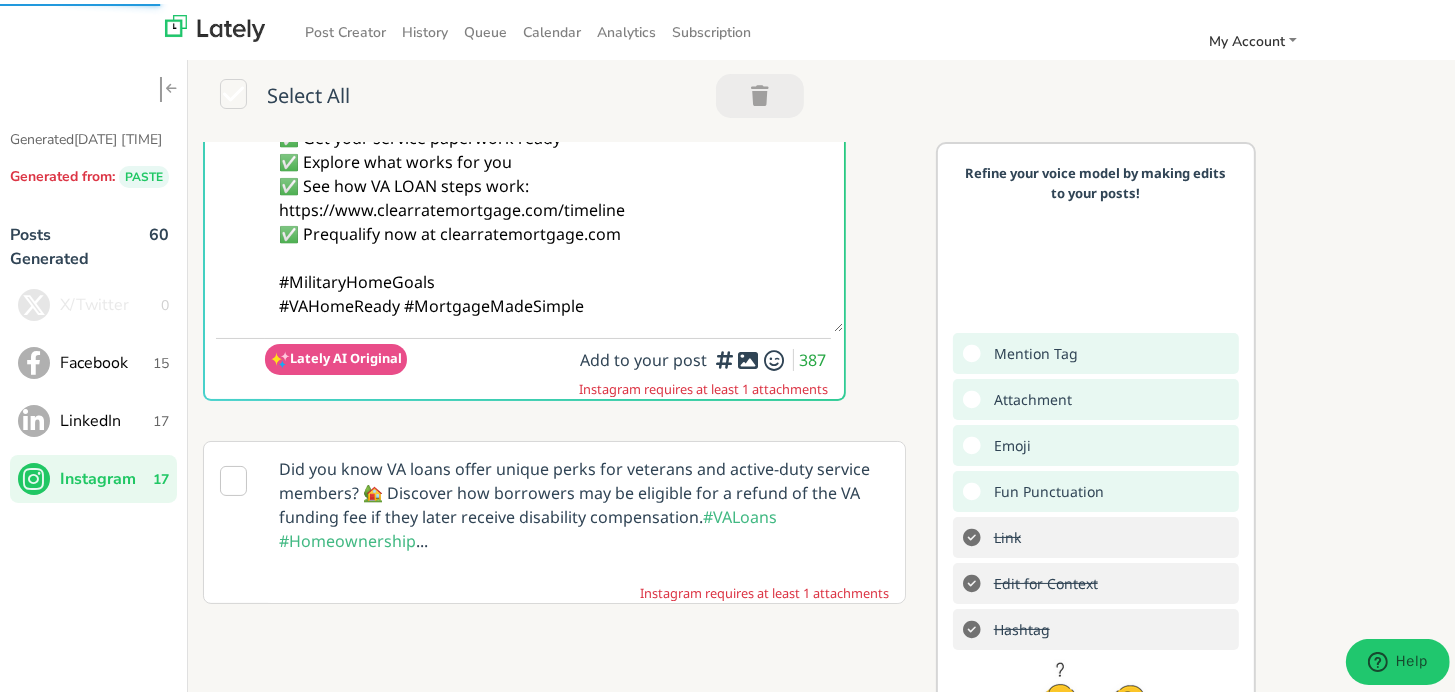 paste on "Follow Us On Our Social Media Platforms!
Facebook: https://www.facebook.com/clearratemortgage
LinkedIn: https://www.linkedin.com/company/clear-rate-mortgage/posts/?feedView=all
Instagram: https://www.instagram.com/clear.rate.mortgage/" 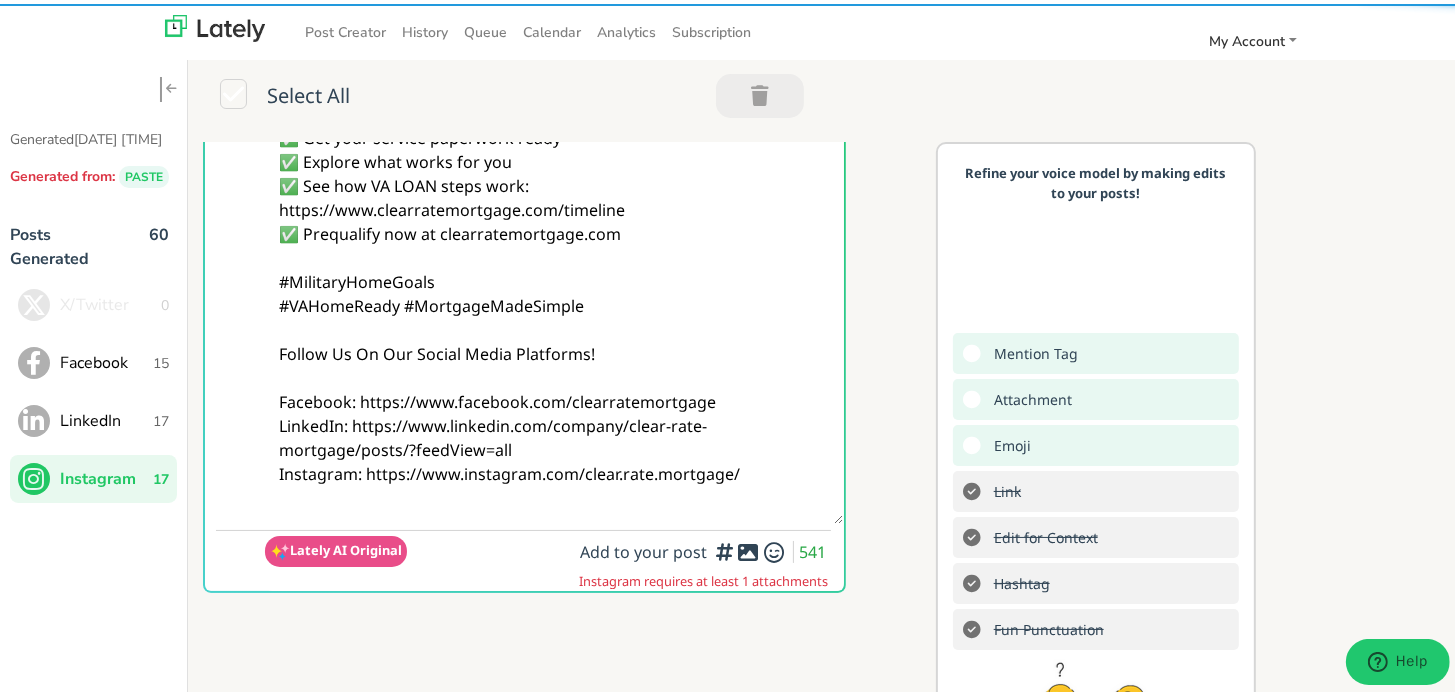 type on "Military life doesn’t have to delay your dream home. 🏠
A VA LOAN makes it doable no hassle, just steps.
@[TAG], let’s simplify the process.
✨ Your next move:
✅ Get your service paperwork ready
✅ Explore what works for you
✅ See how VA LOAN steps work: https://www.clearratemortgage.com/timeline
✅ Prequalify now at clearratemortgage.com
#MilitaryHomeGoals
#VAHomeReady #MortgageMadeSimple
Follow Us On Our Social Media Platforms!
Facebook: https://www.facebook.com/clearratemortgage
LinkedIn: https://www.linkedin.com/company/clear-rate-mortgage/posts/?feedView=all
Instagram: https://www.instagram.com/clear.rate.mortgage/" 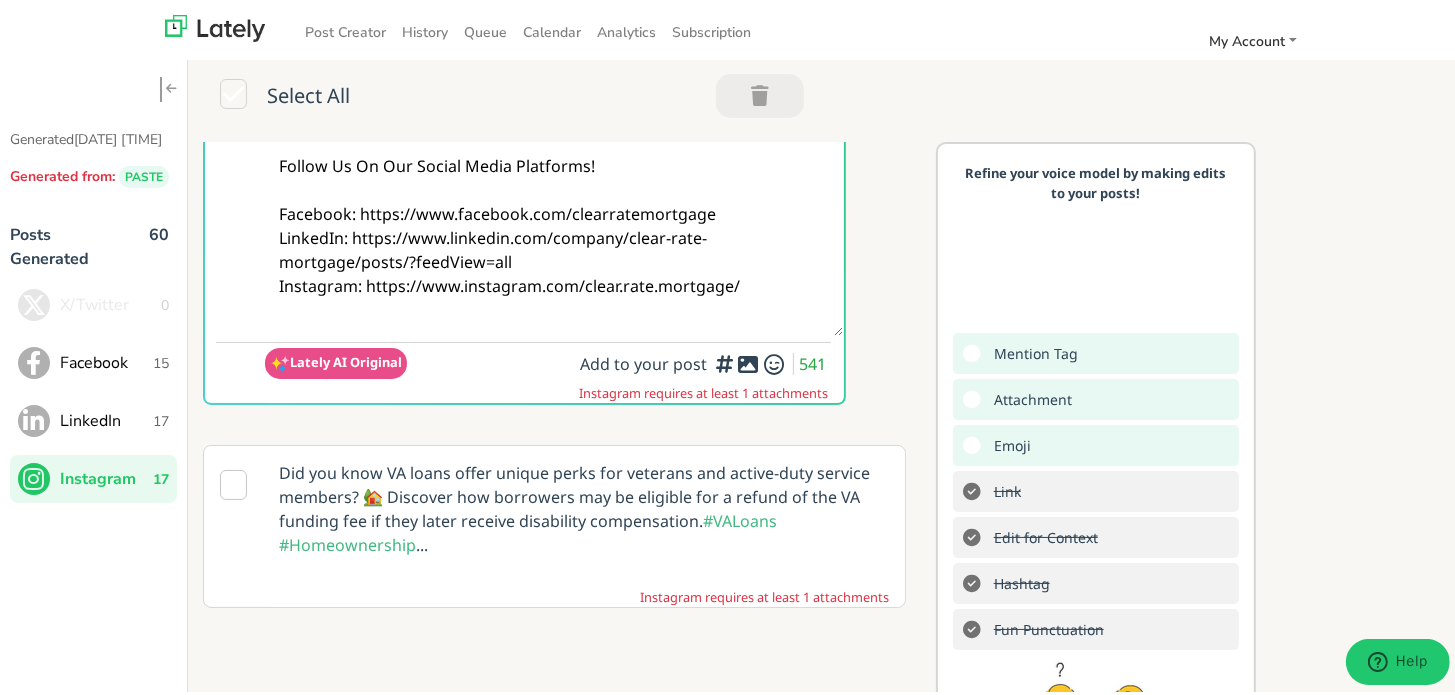 scroll, scrollTop: 400, scrollLeft: 0, axis: vertical 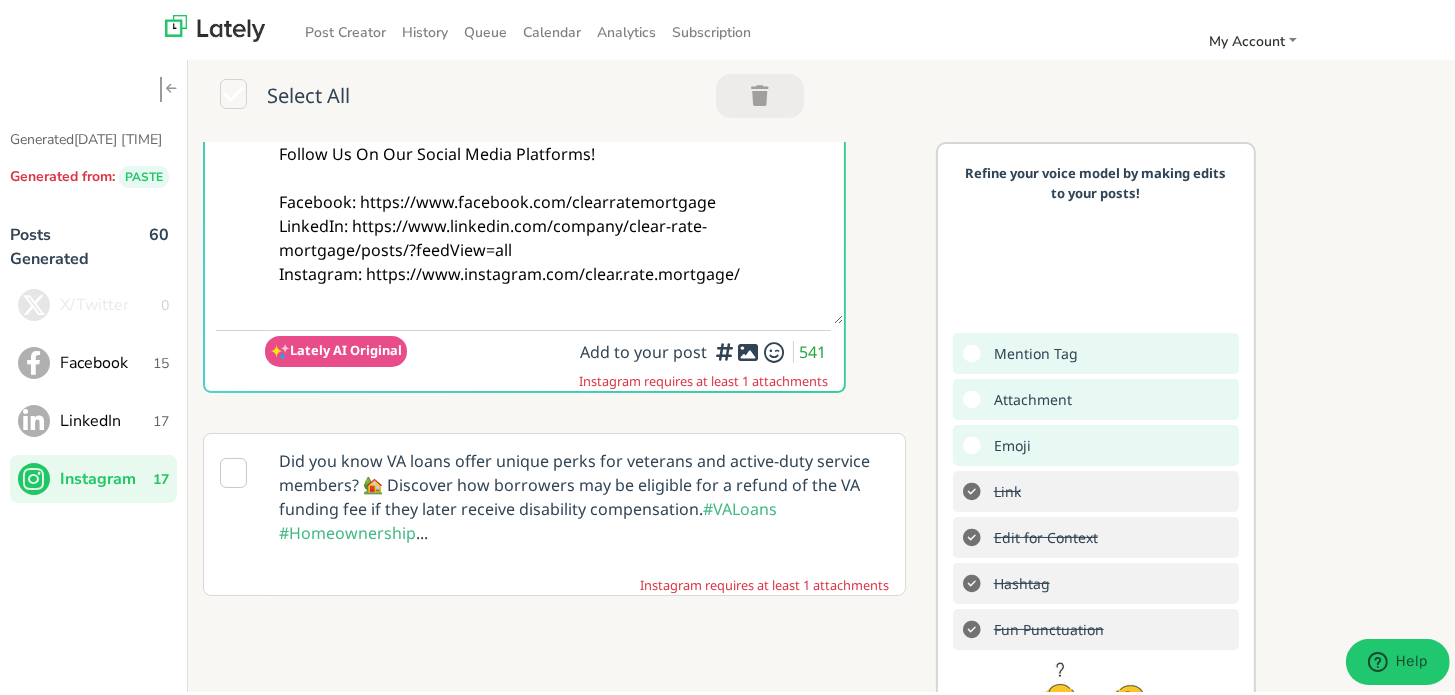 click at bounding box center (748, 348) 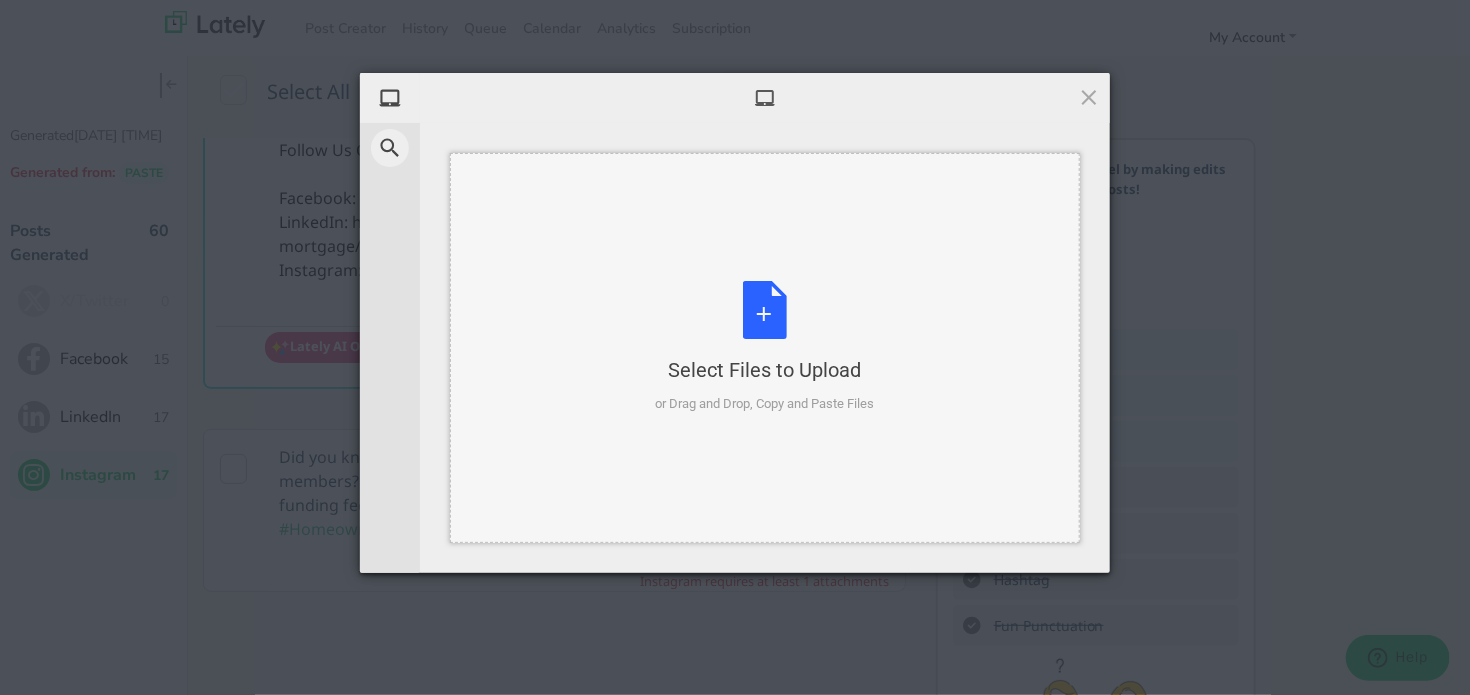 click on "Select Files to Upload
or Drag and Drop, Copy and Paste Files" at bounding box center (765, 347) 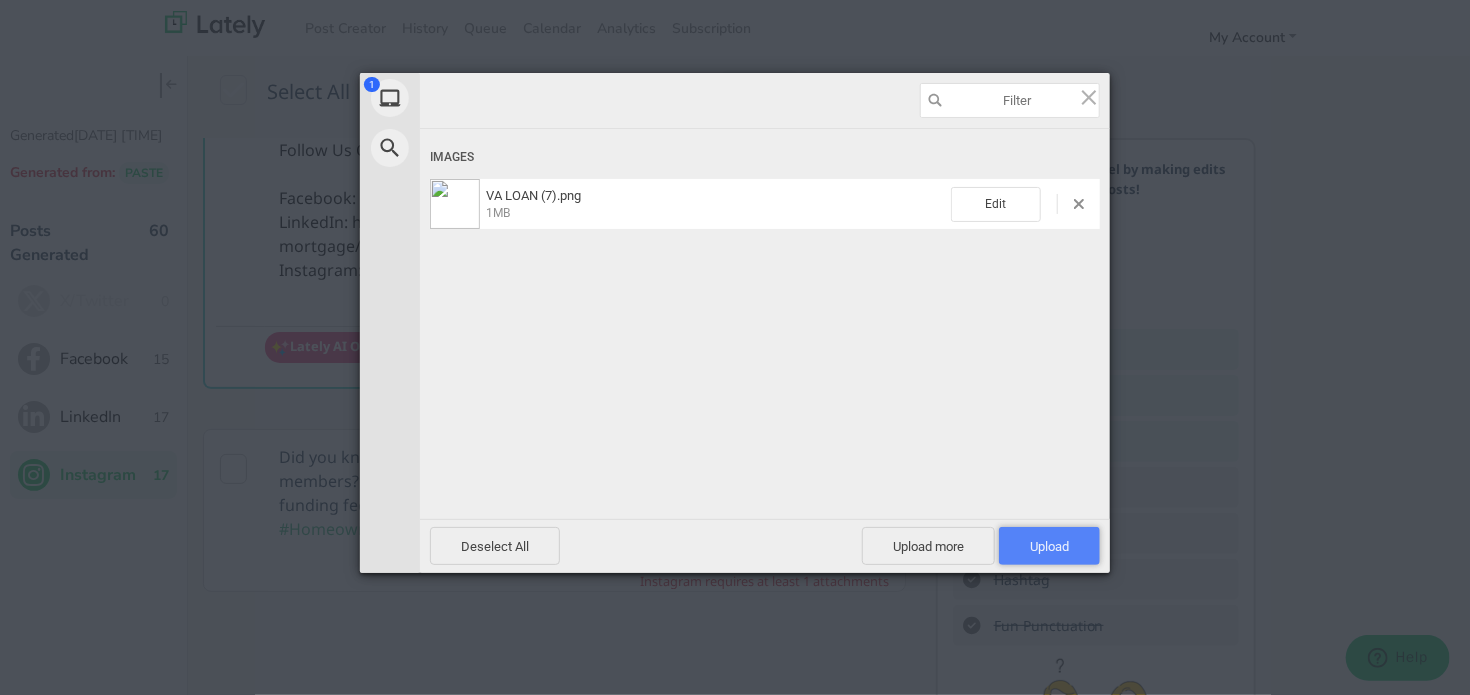 click on "Upload
1" at bounding box center [1049, 546] 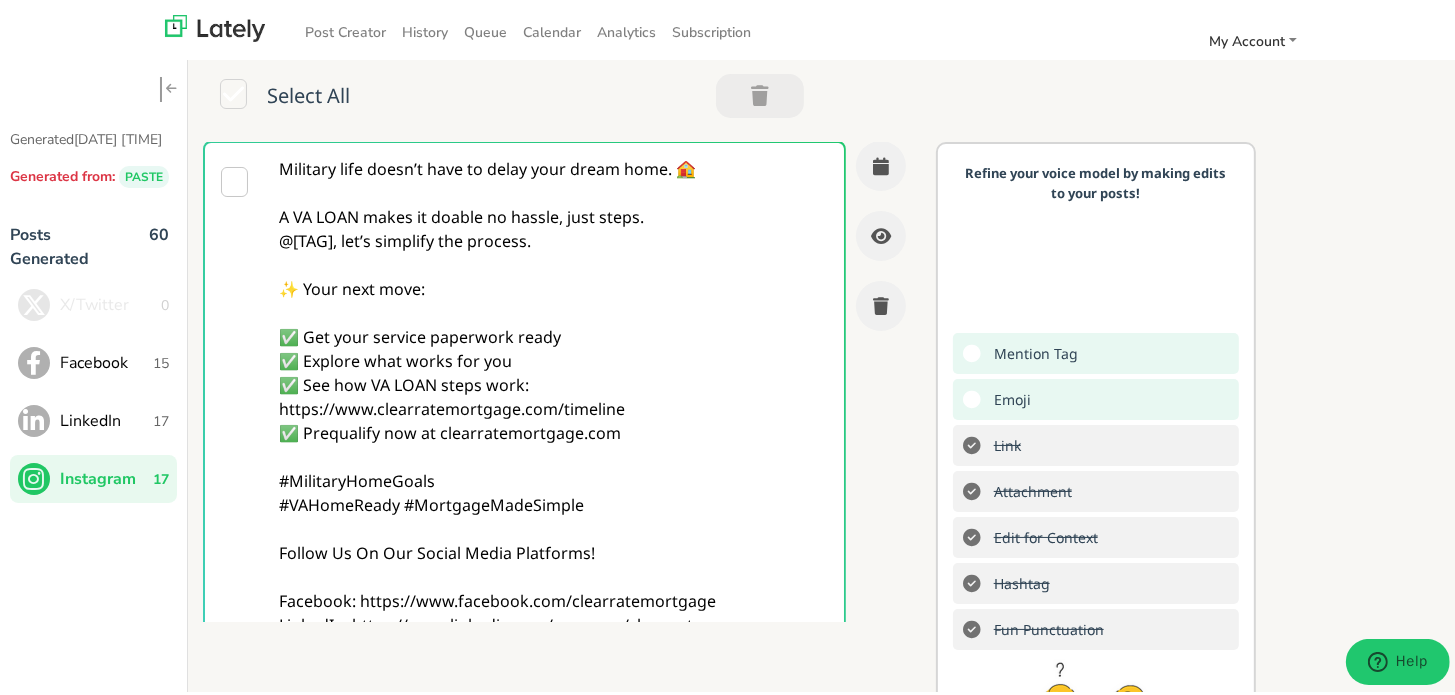 scroll, scrollTop: 0, scrollLeft: 0, axis: both 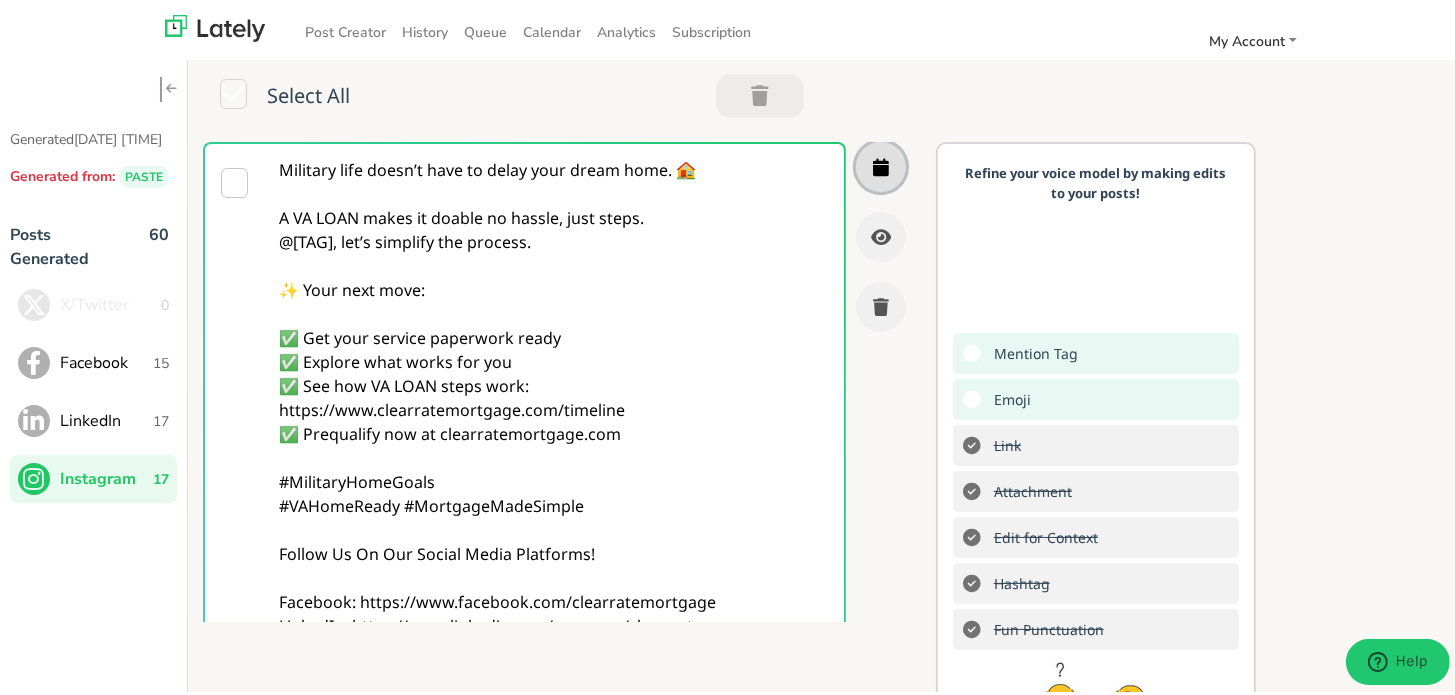 click at bounding box center [881, 163] 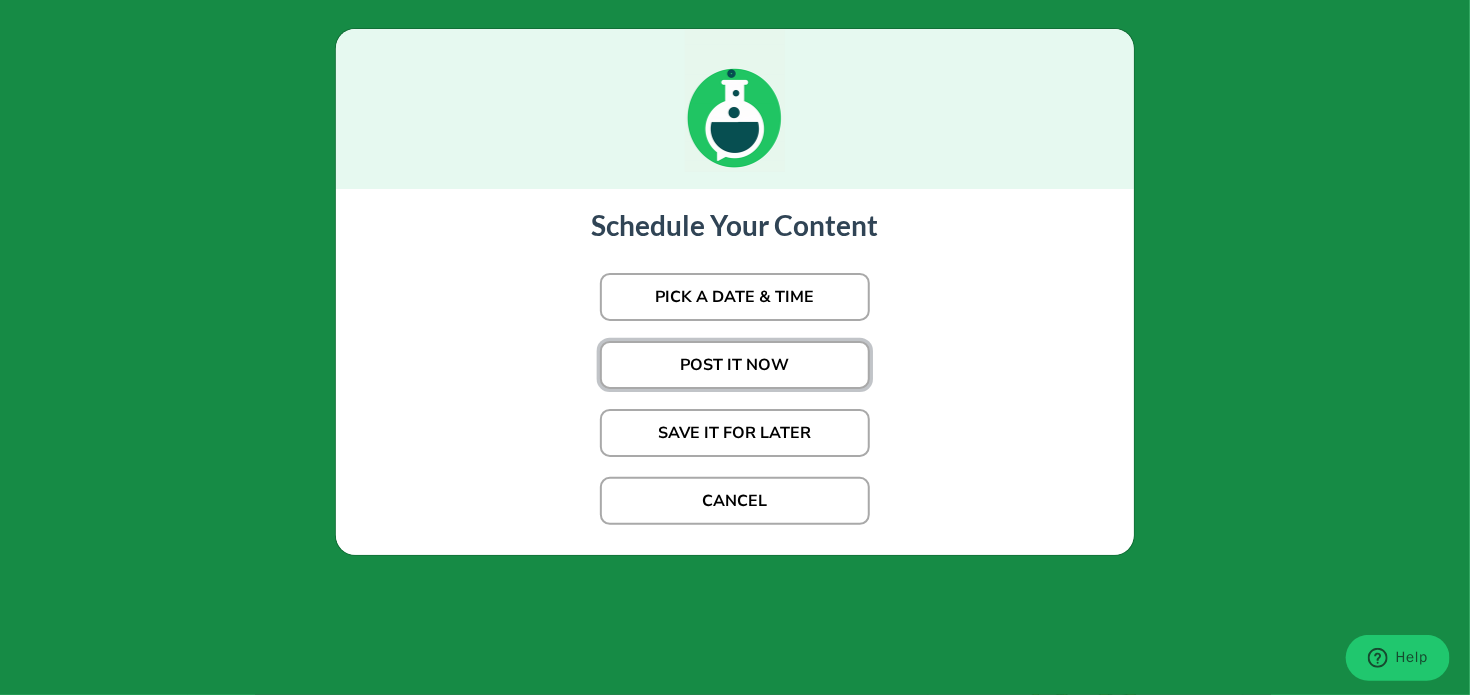 click on "POST IT NOW" at bounding box center [735, 365] 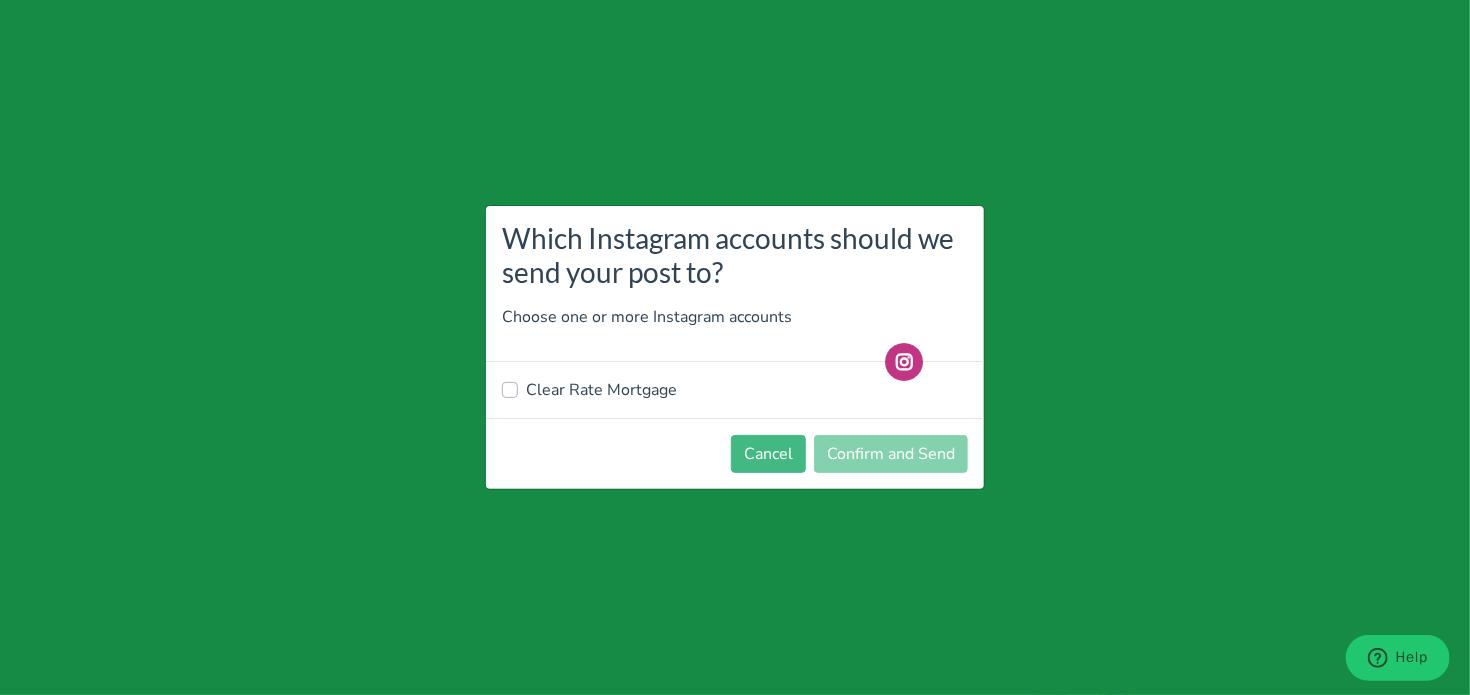 click on "Clear Rate Mortgage" at bounding box center [601, 390] 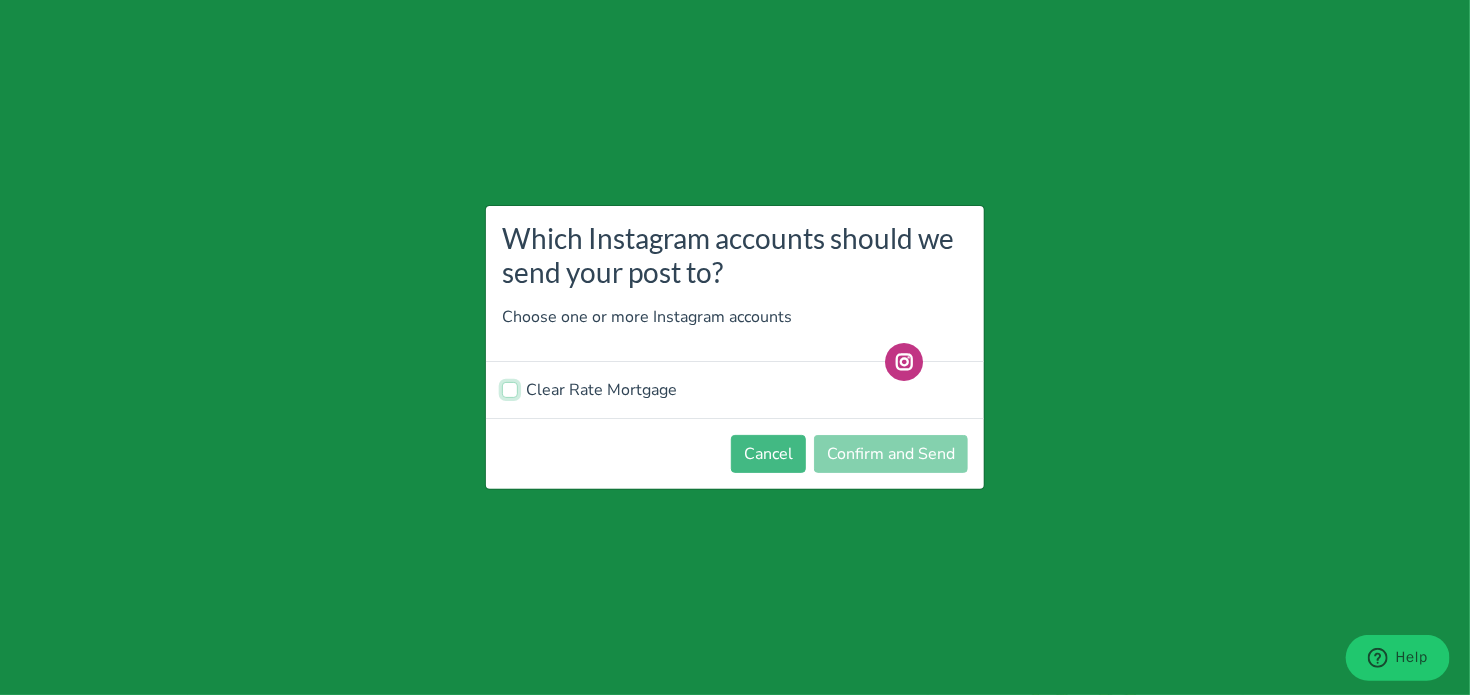 click on "Clear Rate Mortgage" at bounding box center [510, 388] 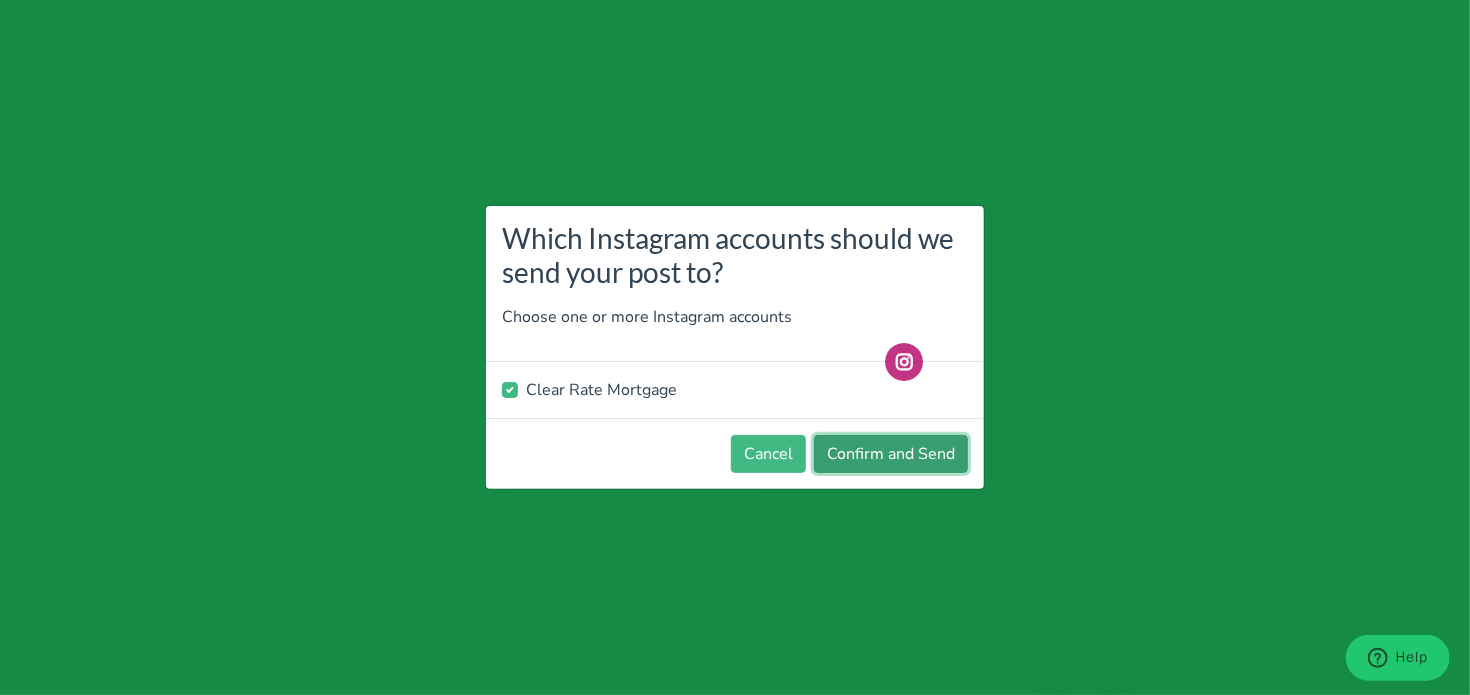 click on "Confirm and Send" at bounding box center (891, 454) 